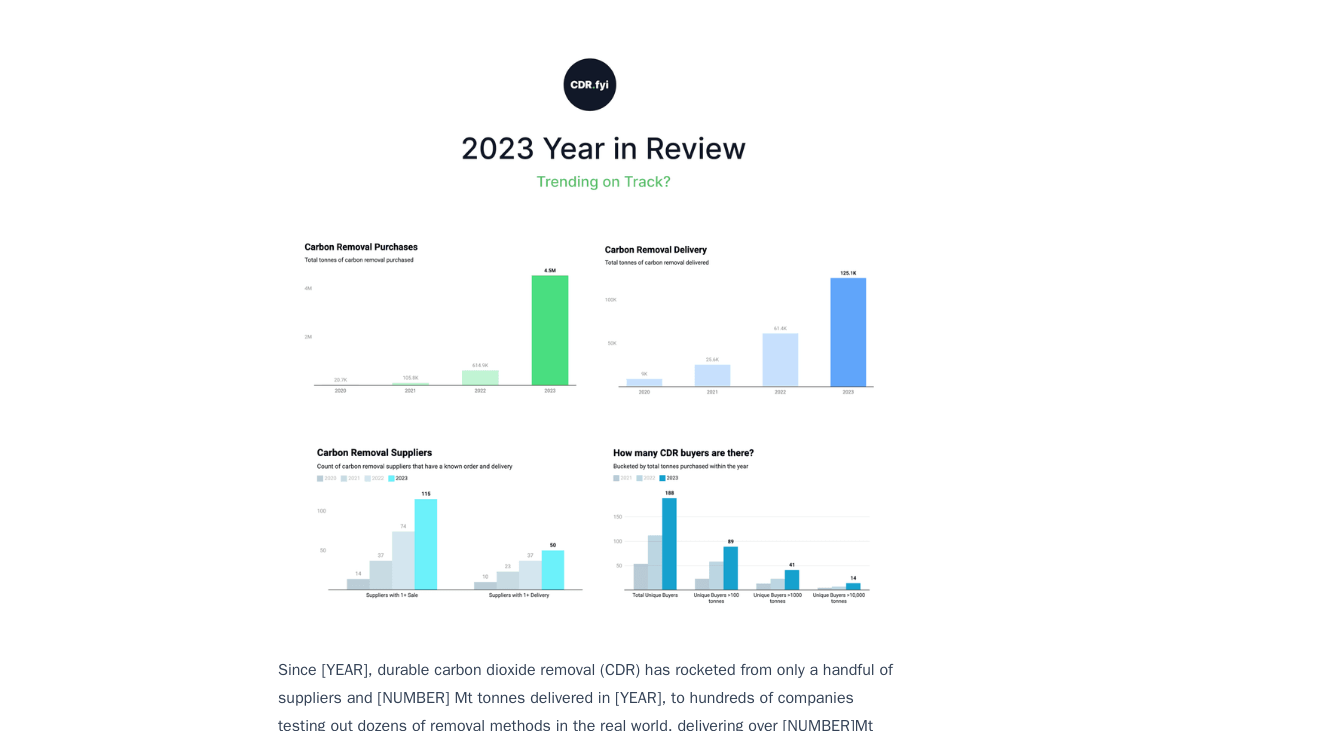 scroll, scrollTop: 184, scrollLeft: 0, axis: vertical 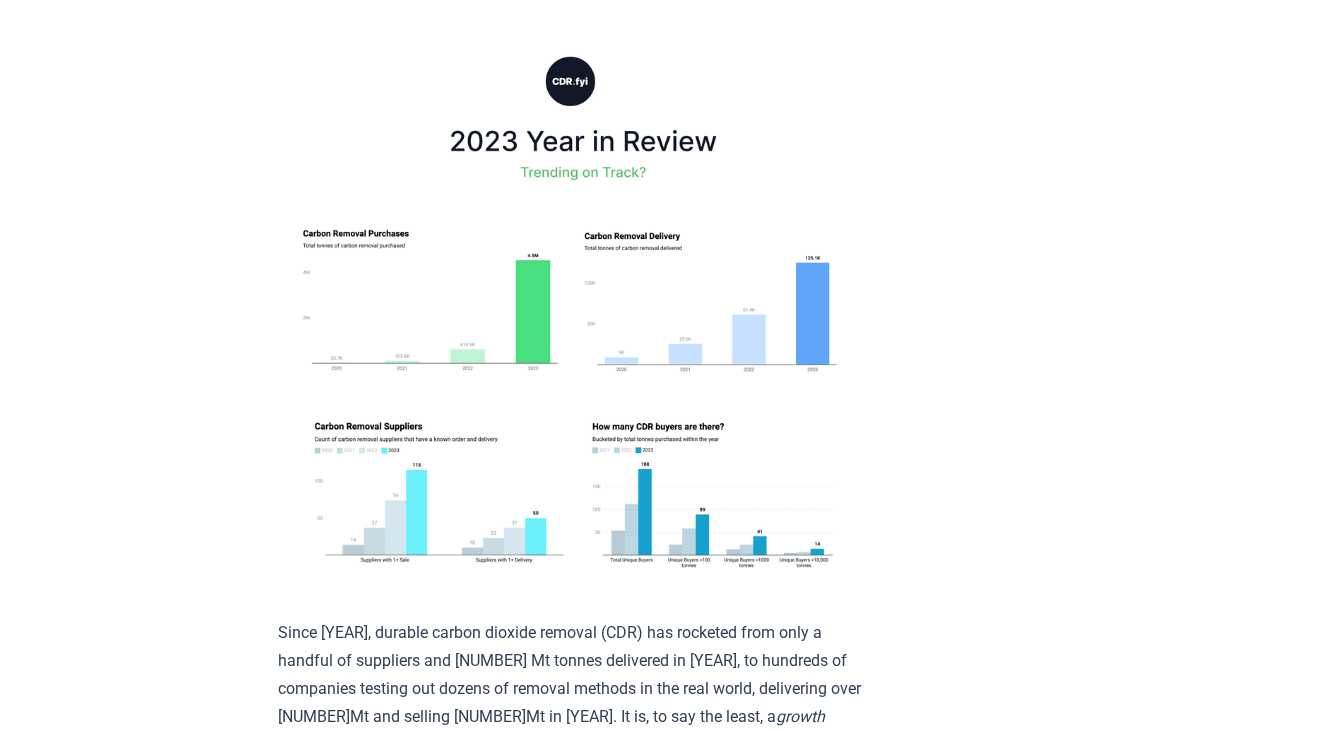 click at bounding box center (570, 309) 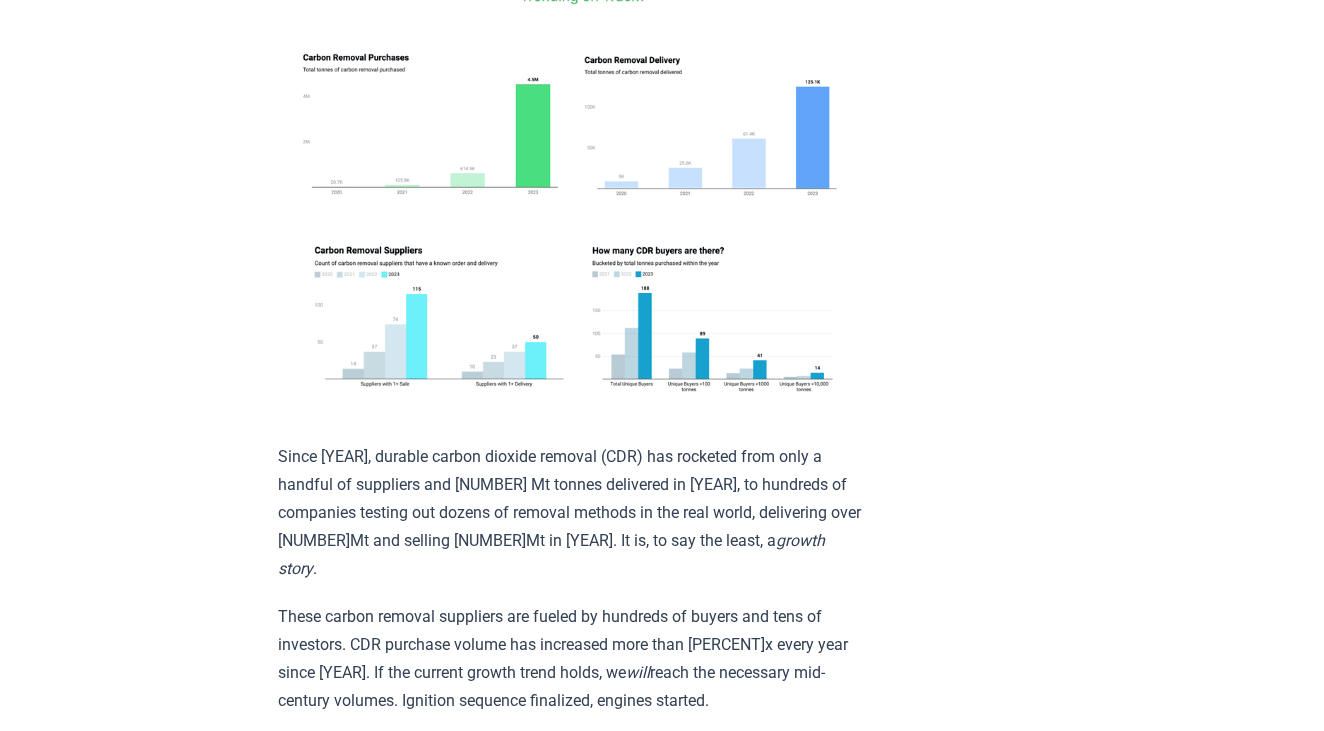 scroll, scrollTop: 369, scrollLeft: 0, axis: vertical 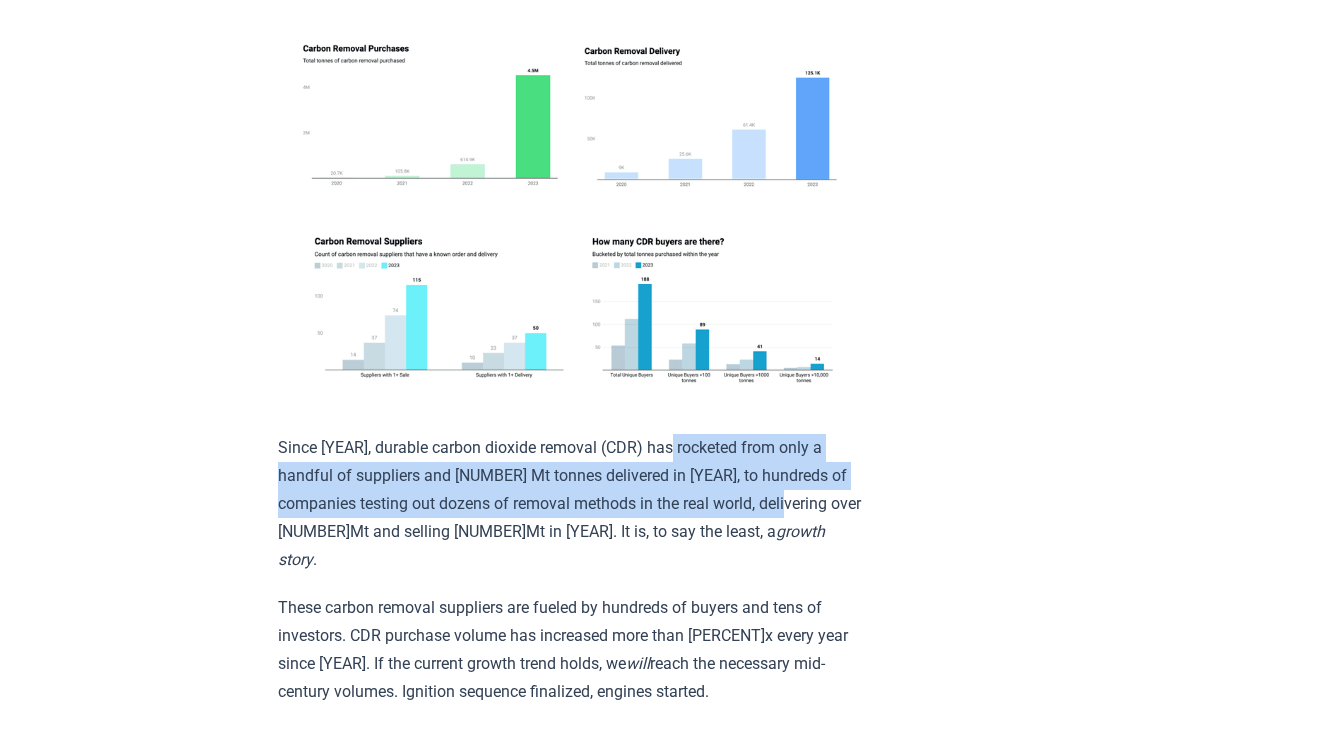 drag, startPoint x: 683, startPoint y: 502, endPoint x: 683, endPoint y: 587, distance: 85 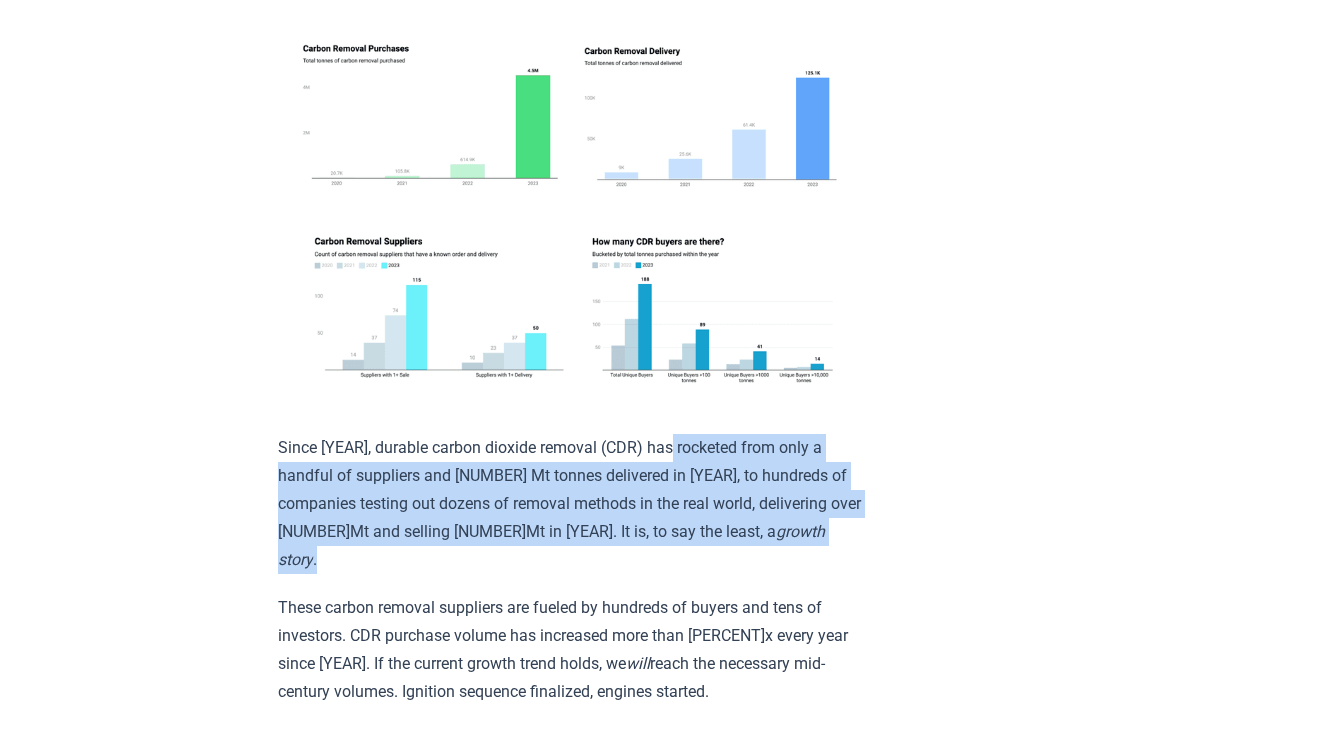 click on "Since [YEAR], durable carbon dioxide removal (CDR) has rocketed from only a handful of suppliers and [NUMBER] Mt tonnes delivered in [YEAR], to hundreds of companies testing out dozens of removal methods in the real world, delivering over [NUMBER]Mt and selling [NUMBER]Mt in [YEAR]. It is, to say the least, a  growth story ." at bounding box center [570, 504] 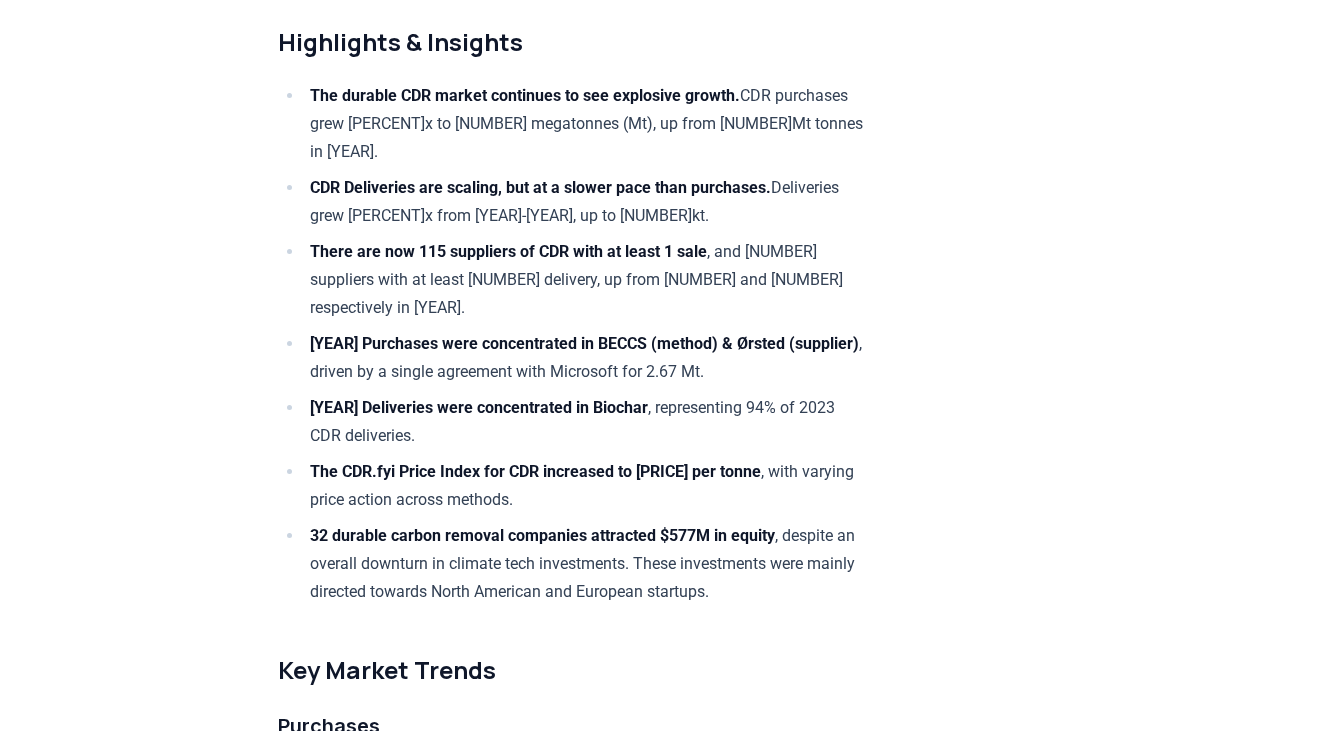 scroll, scrollTop: 1411, scrollLeft: 0, axis: vertical 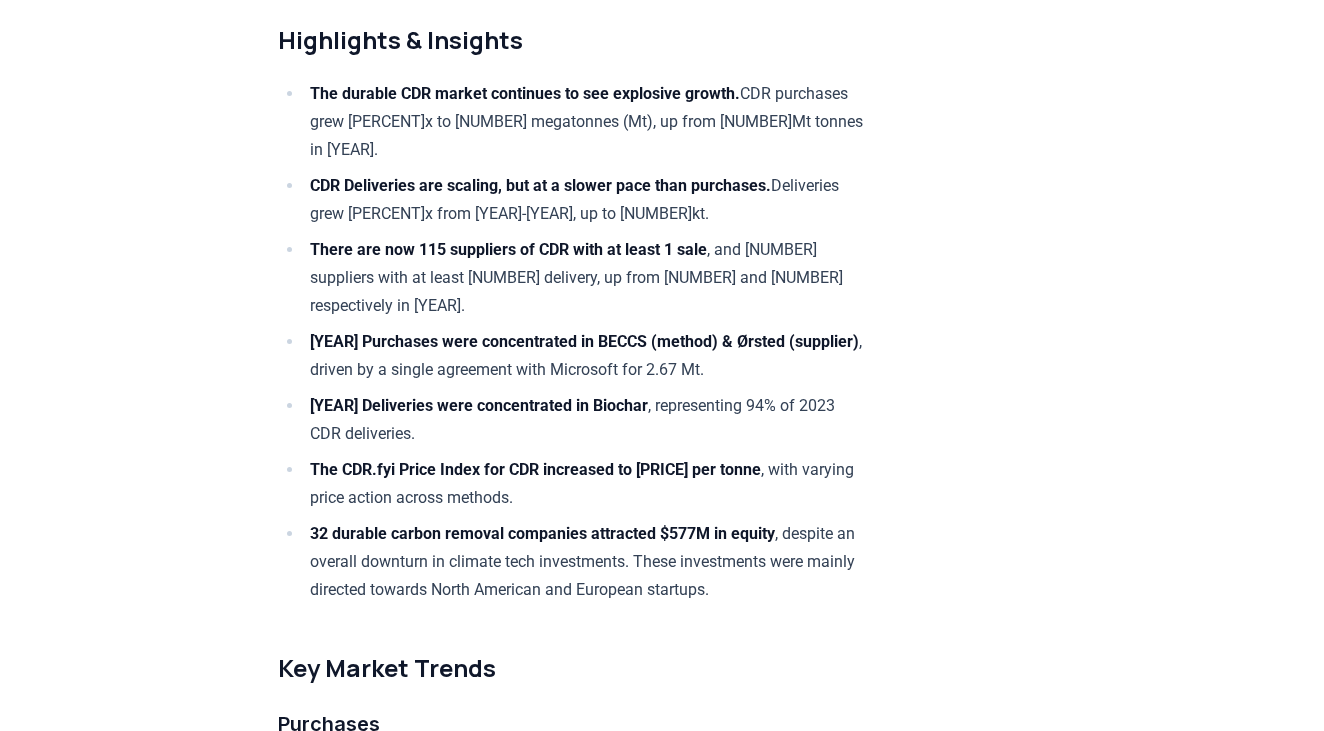 click on "The CDR.fyi Price Index for CDR increased to $444 per tonne" at bounding box center [535, 469] 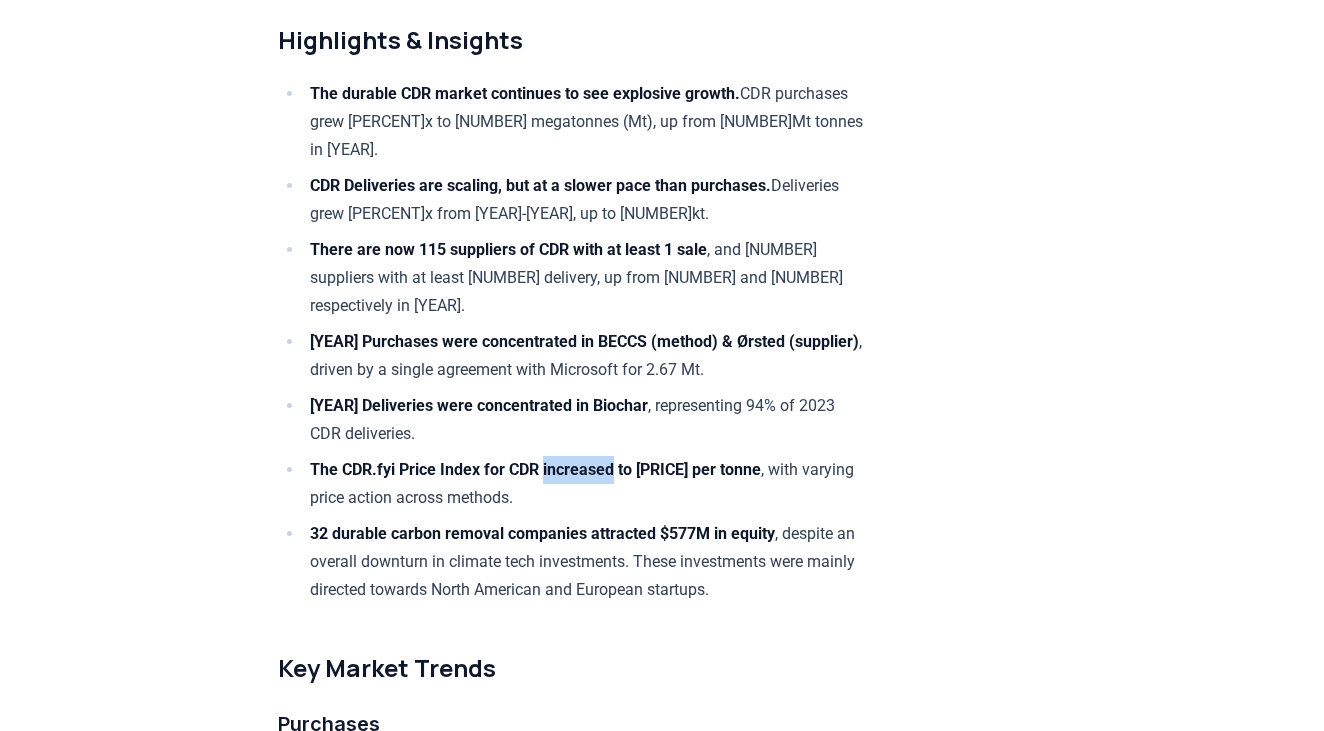 click on "The CDR.fyi Price Index for CDR increased to $444 per tonne" at bounding box center (535, 469) 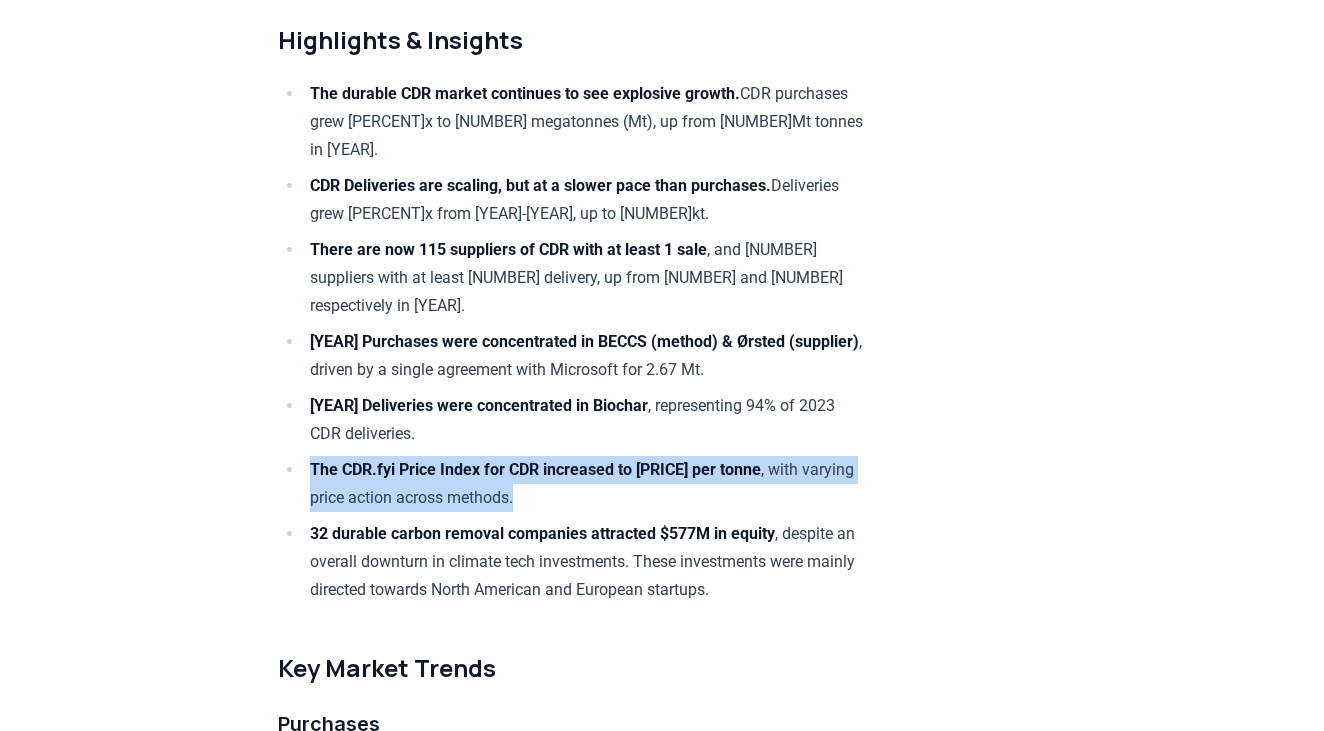 click on "The CDR.fyi Price Index for CDR increased to $444 per tonne" at bounding box center (535, 469) 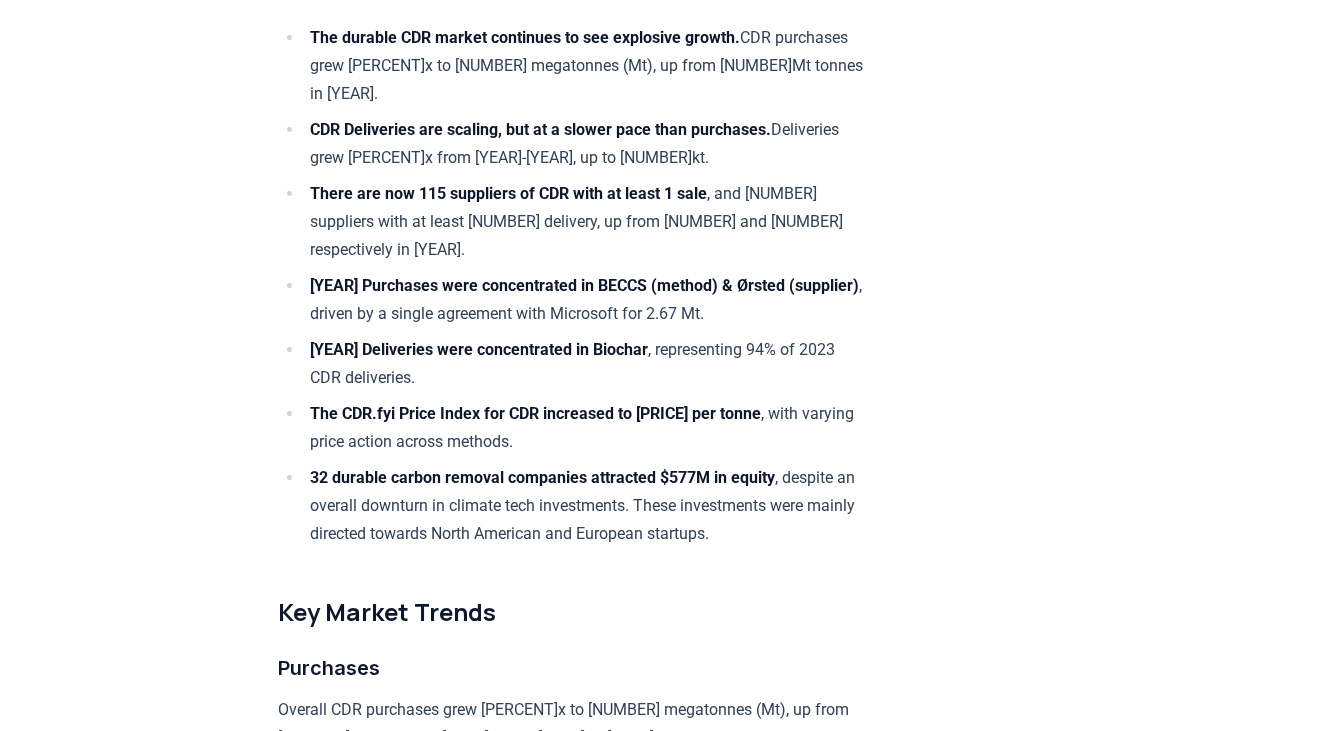 scroll, scrollTop: 1469, scrollLeft: 0, axis: vertical 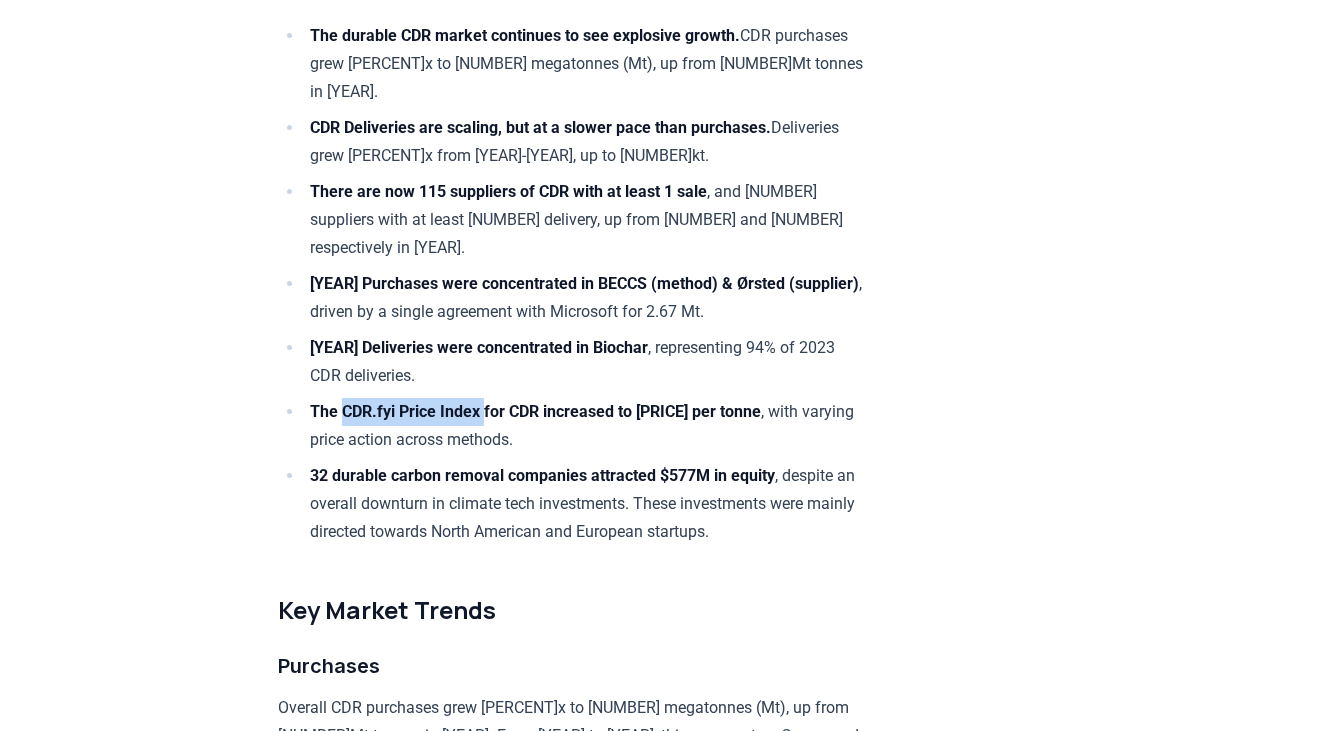 drag, startPoint x: 490, startPoint y: 381, endPoint x: 347, endPoint y: 372, distance: 143.28294 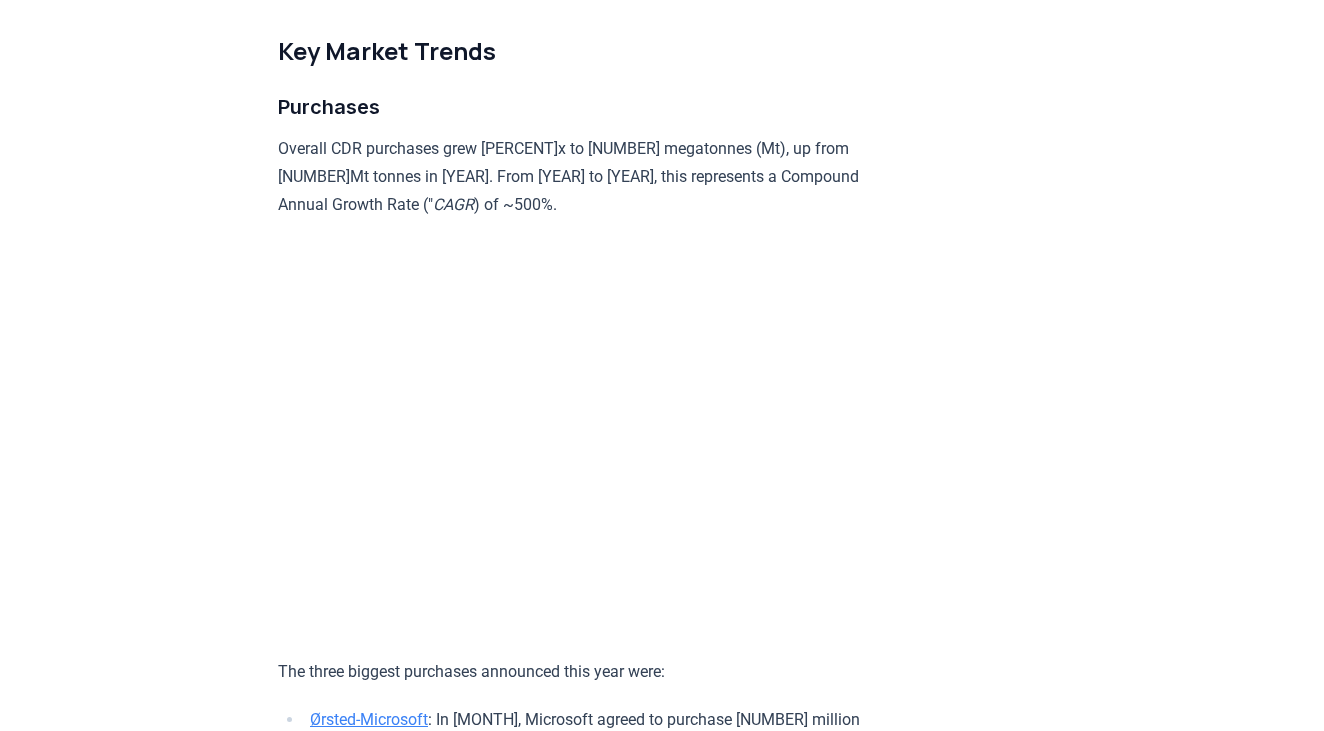 scroll, scrollTop: 2031, scrollLeft: 0, axis: vertical 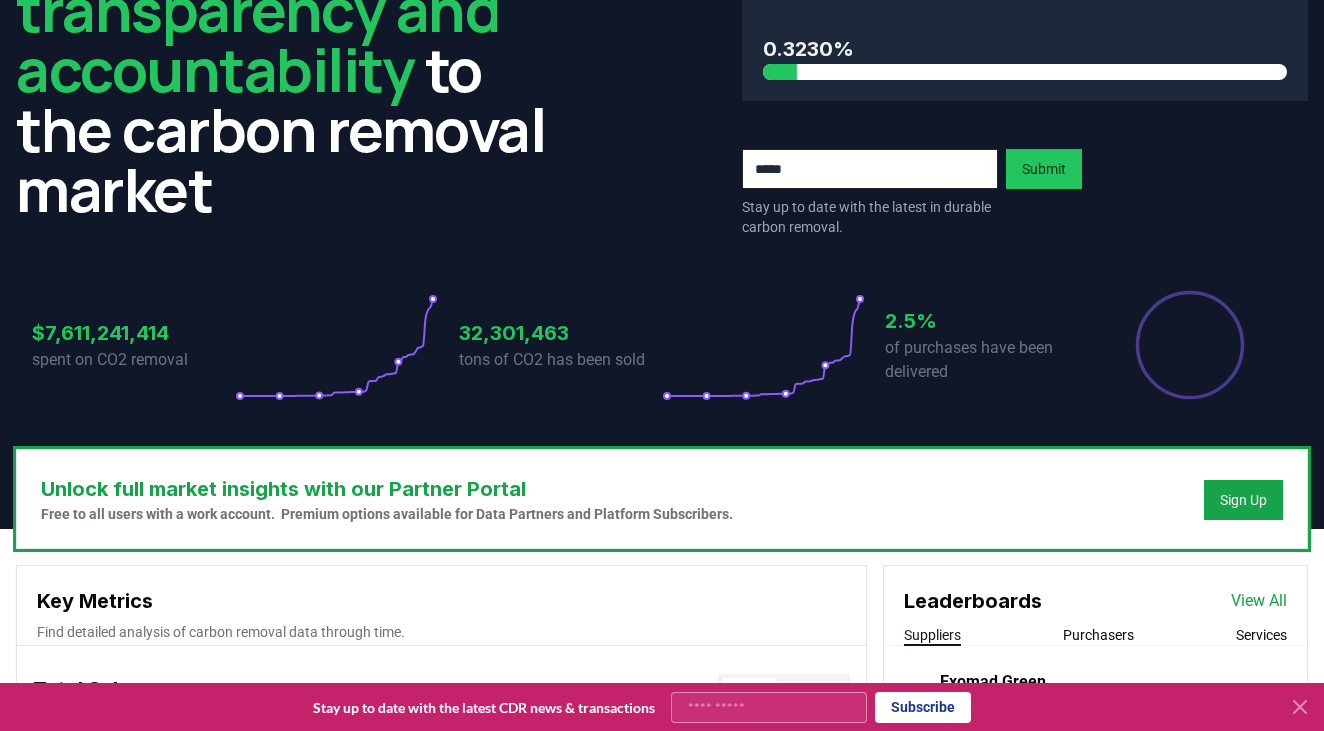 click on "spent on CO2 removal" at bounding box center [133, 360] 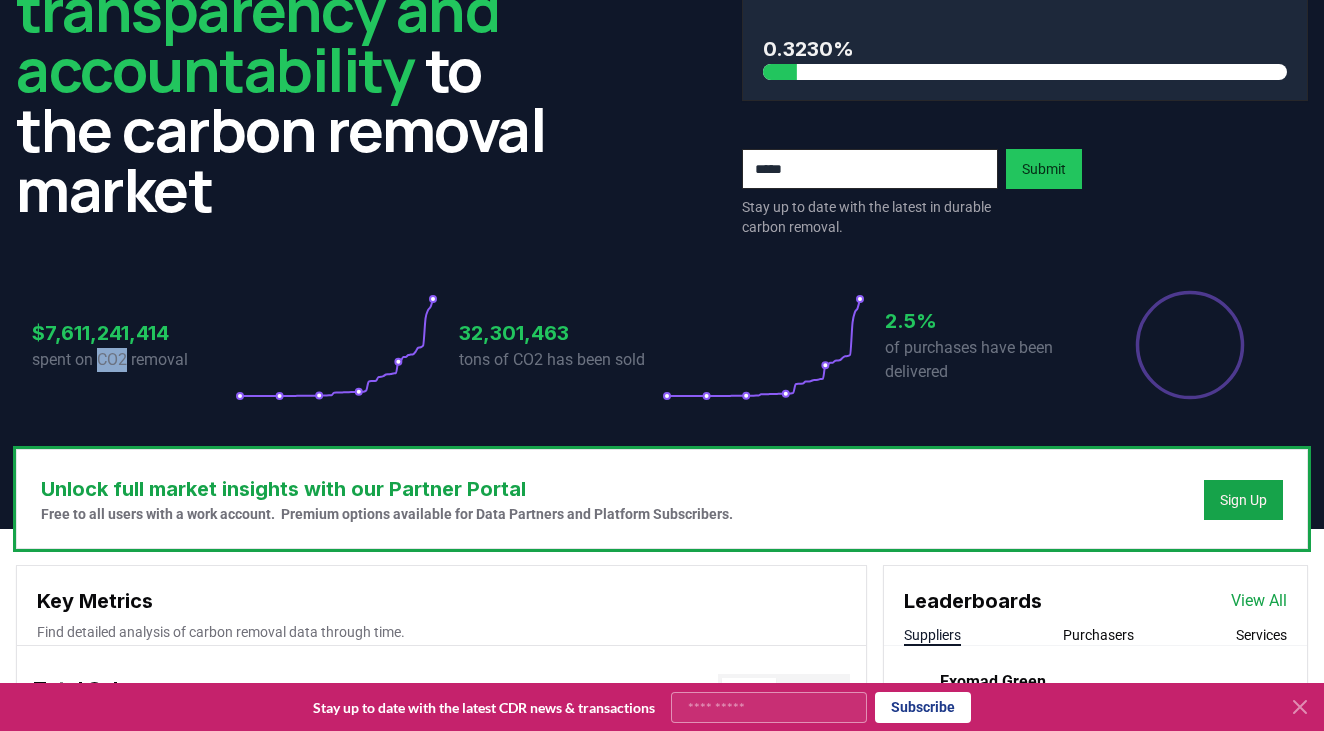 click on "spent on CO2 removal" at bounding box center (133, 360) 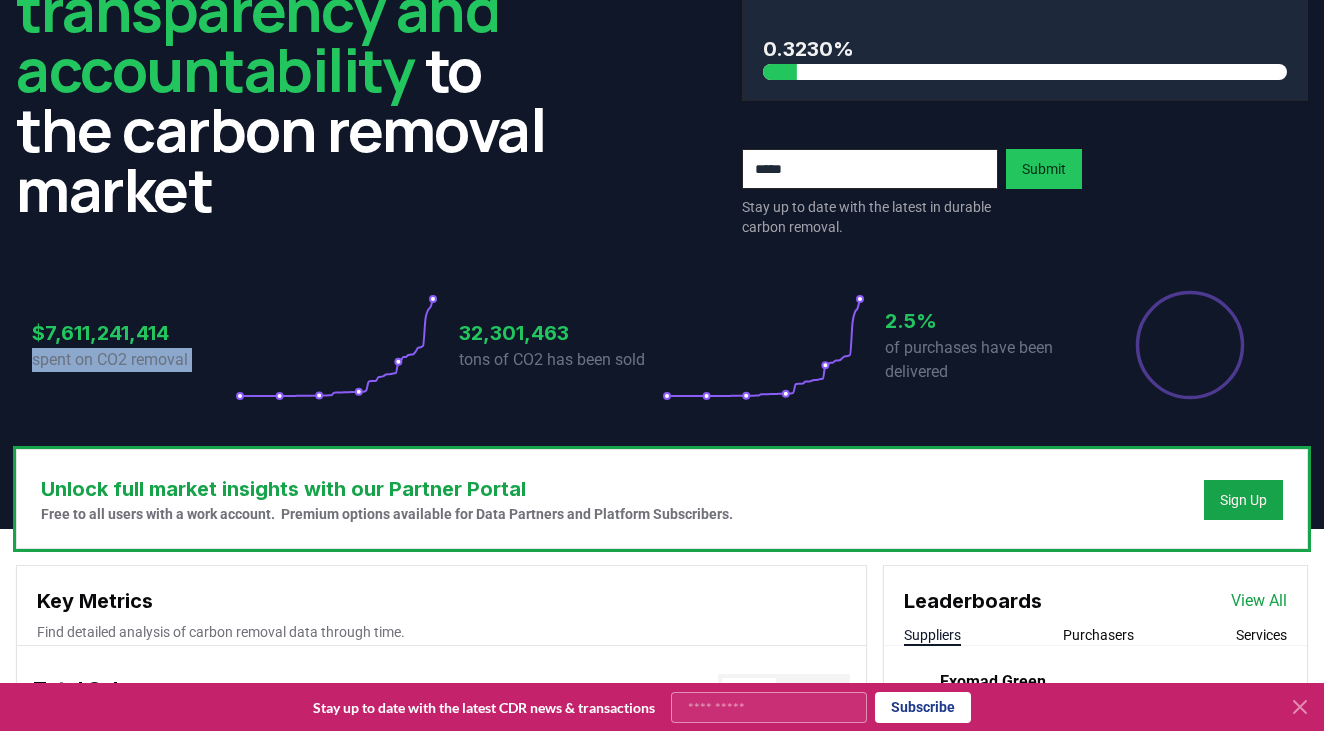 click on "spent on CO2 removal" at bounding box center (133, 360) 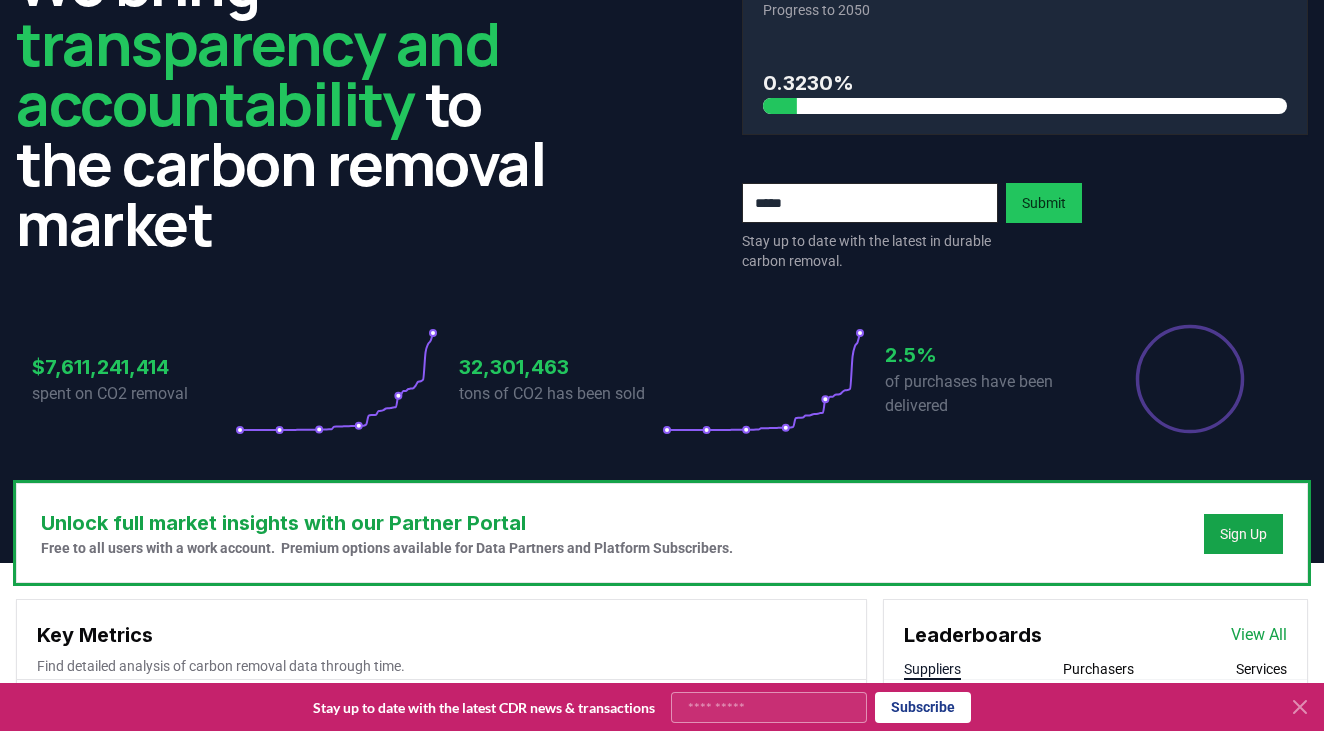 scroll, scrollTop: 134, scrollLeft: 0, axis: vertical 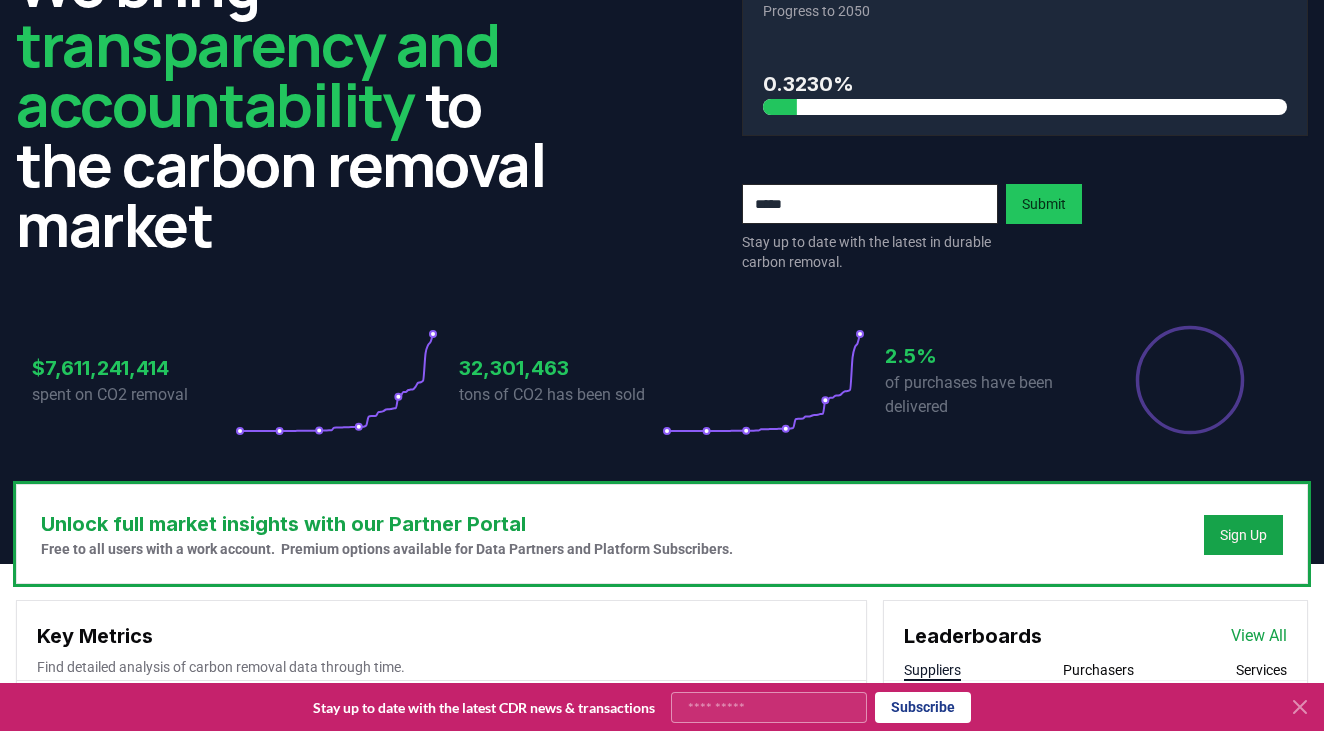 click 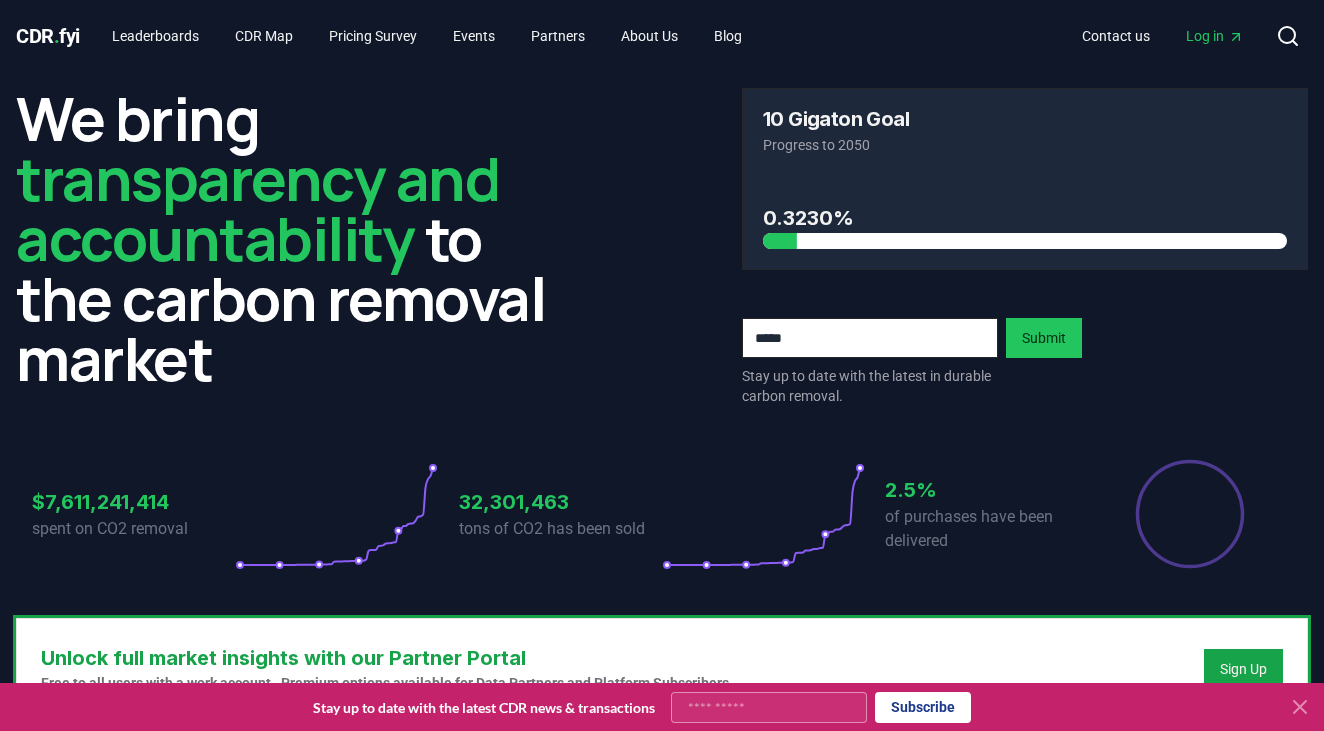 scroll, scrollTop: 0, scrollLeft: 0, axis: both 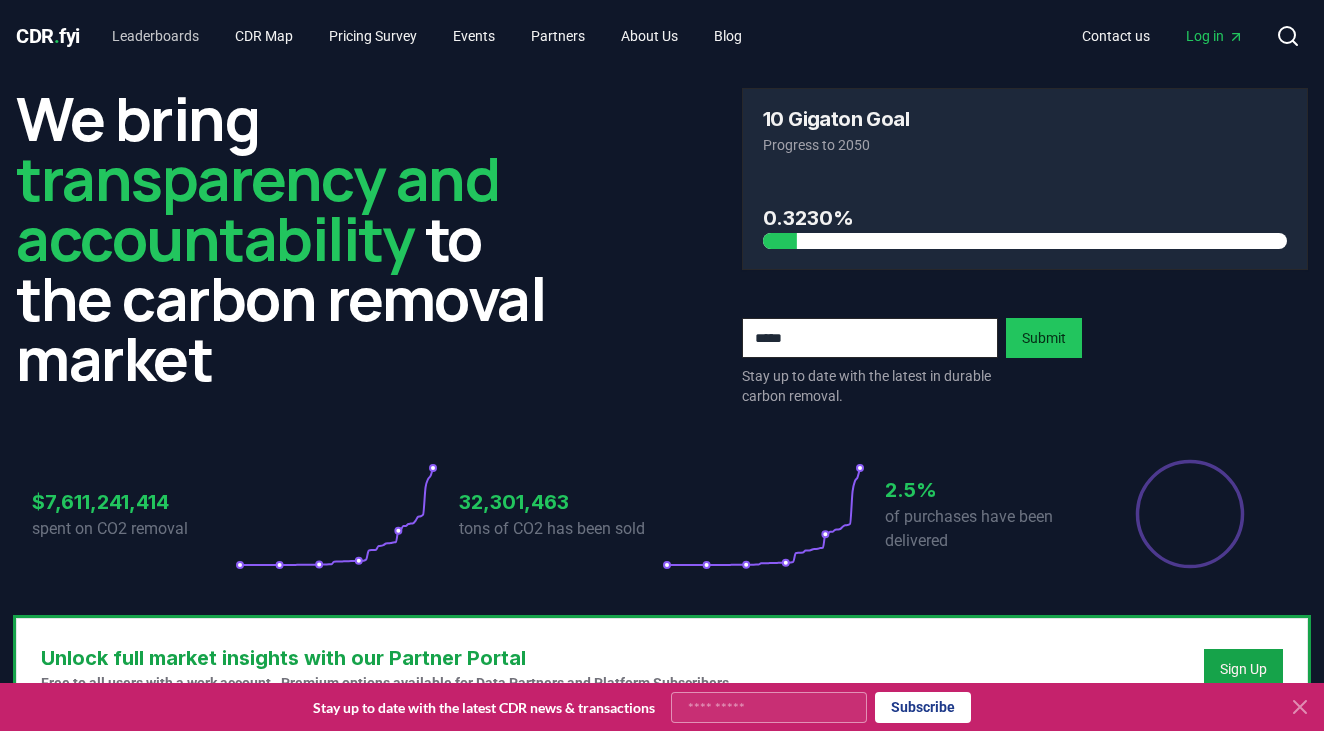 click on "Leaderboards" at bounding box center [155, 36] 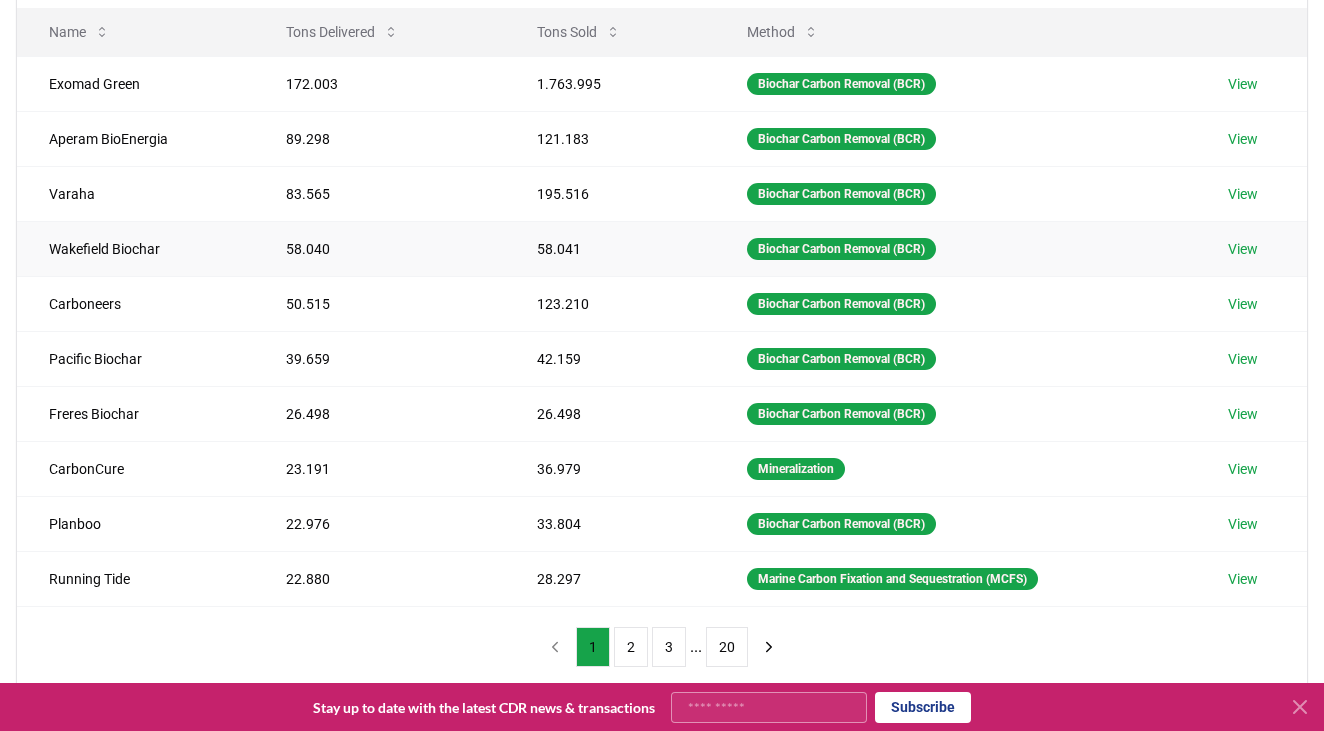 scroll, scrollTop: 268, scrollLeft: 0, axis: vertical 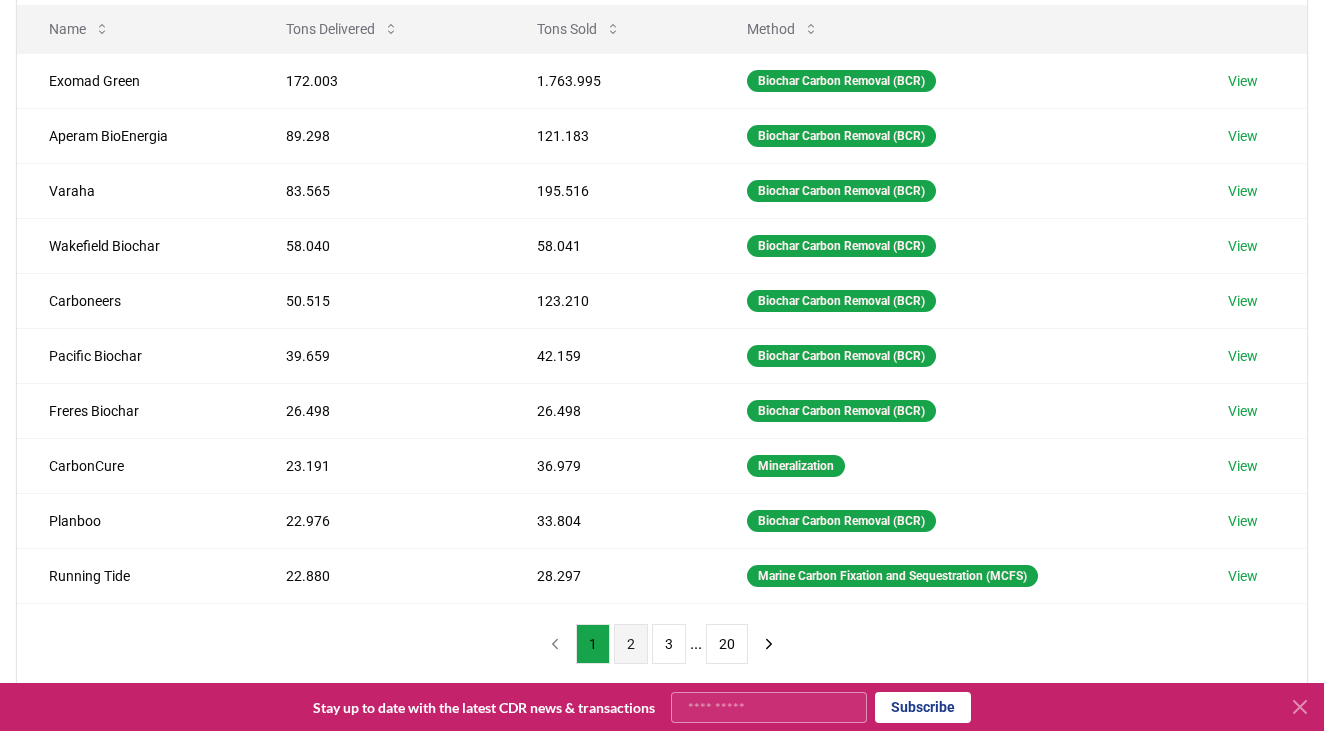 click on "2" at bounding box center [631, 644] 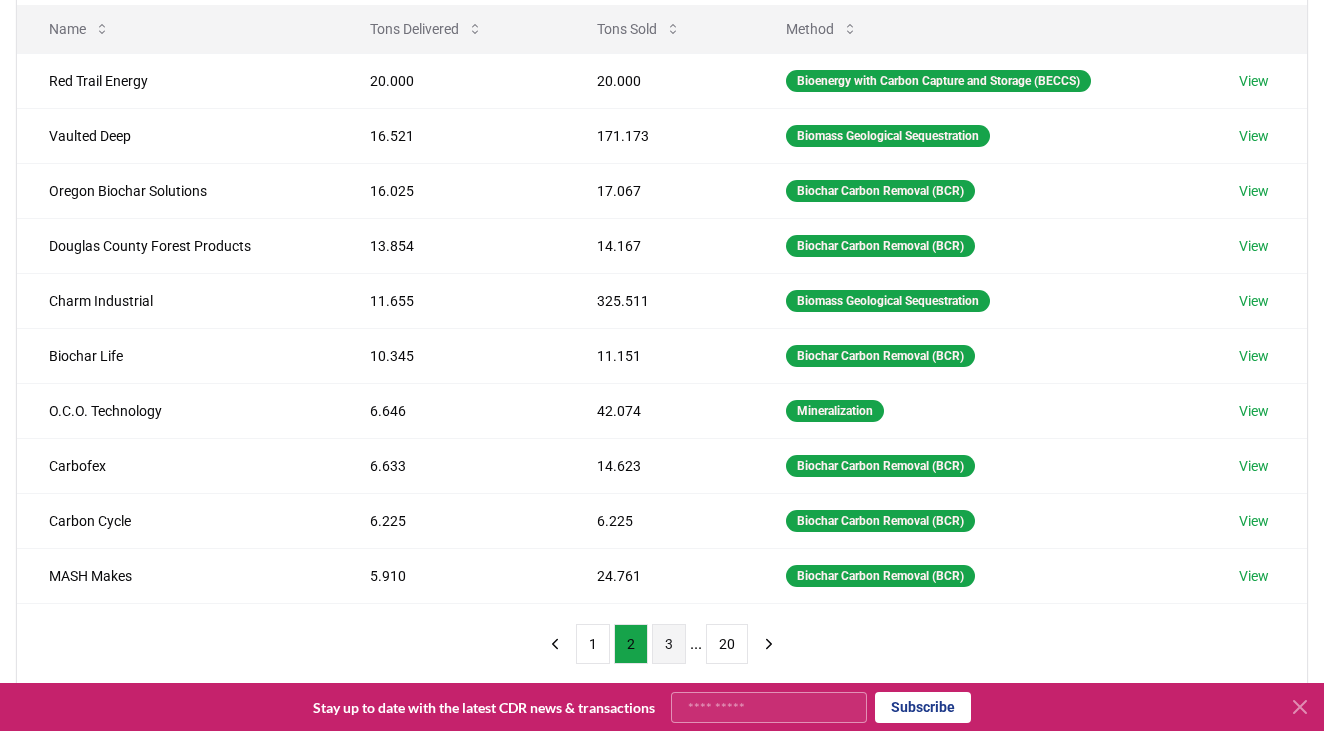 click on "3" at bounding box center (669, 644) 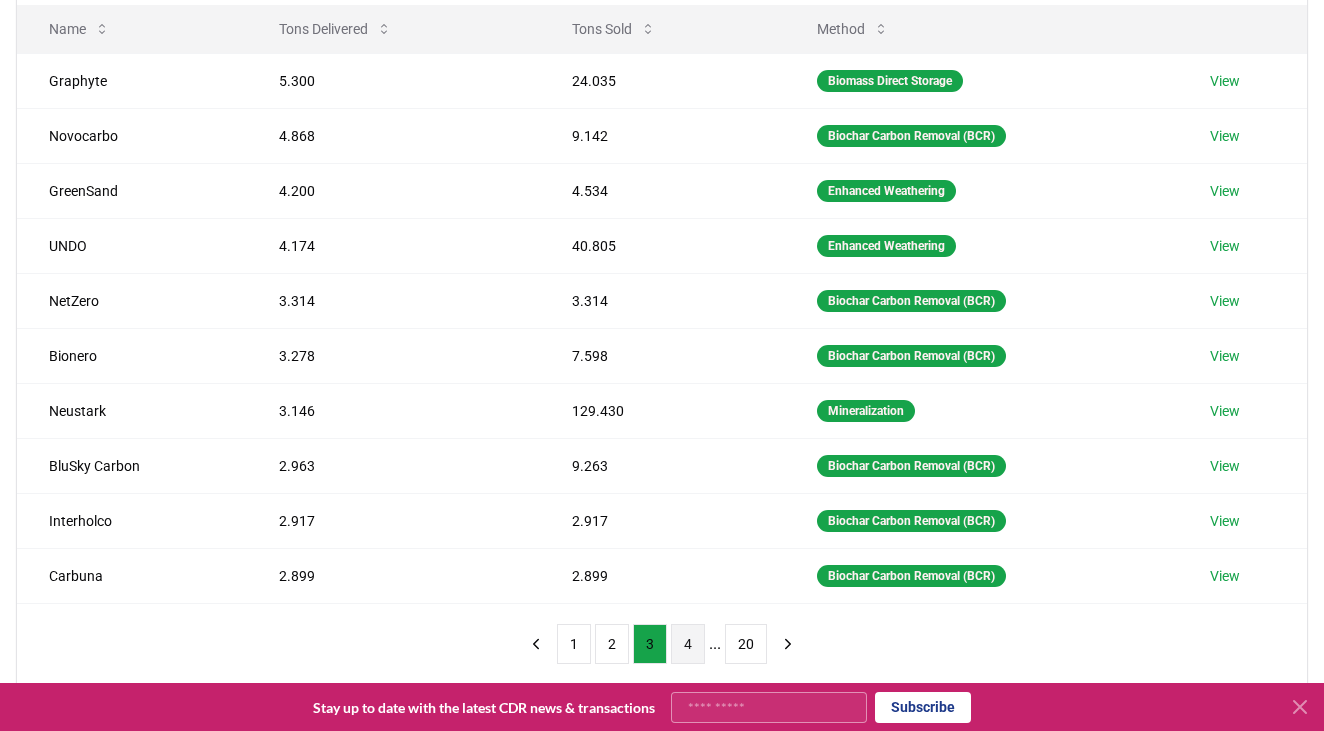 click on "4" at bounding box center [688, 644] 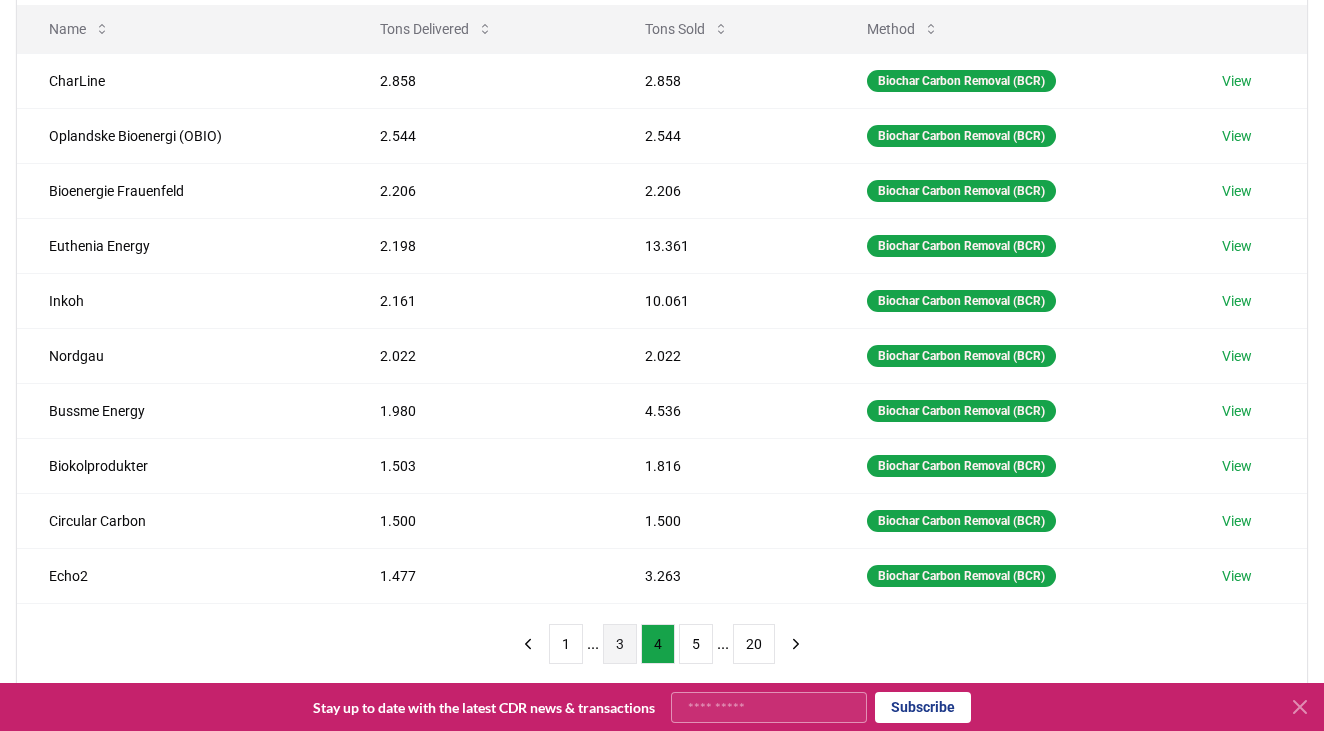 click on "3" at bounding box center (620, 644) 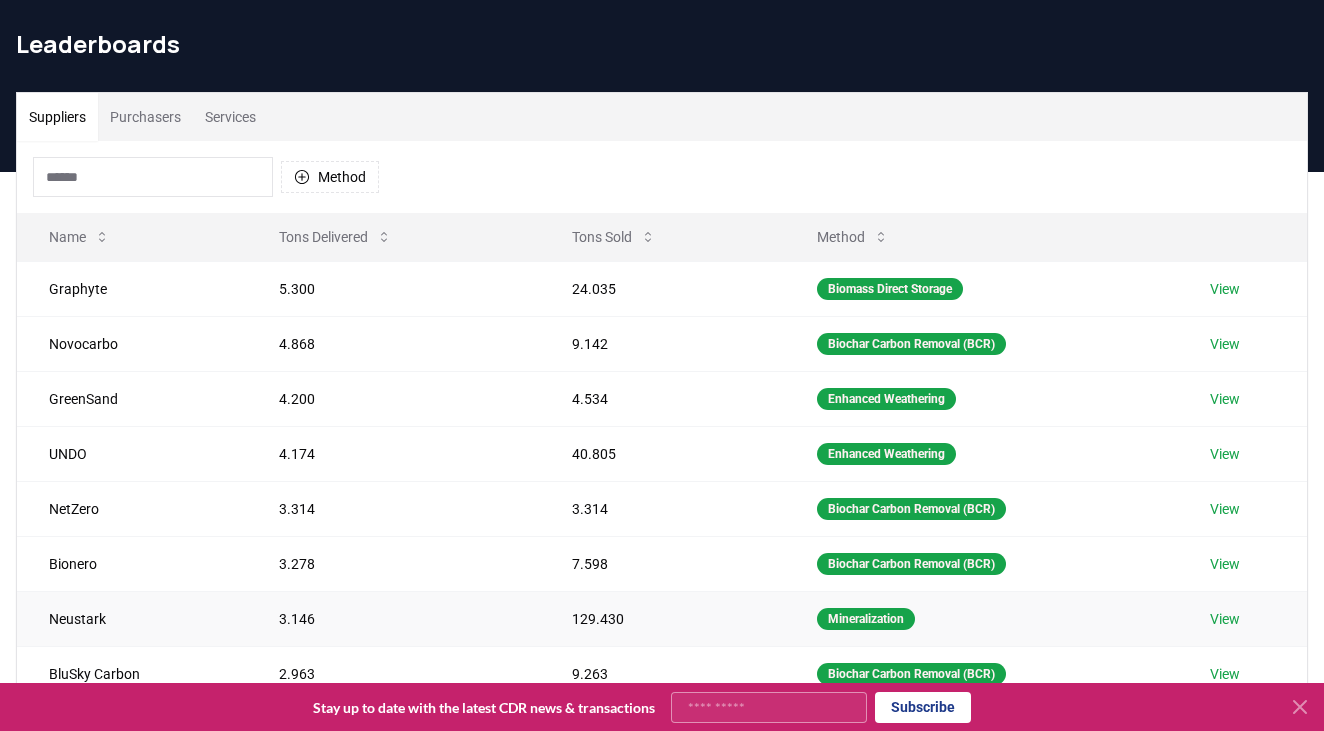 scroll, scrollTop: 47, scrollLeft: 0, axis: vertical 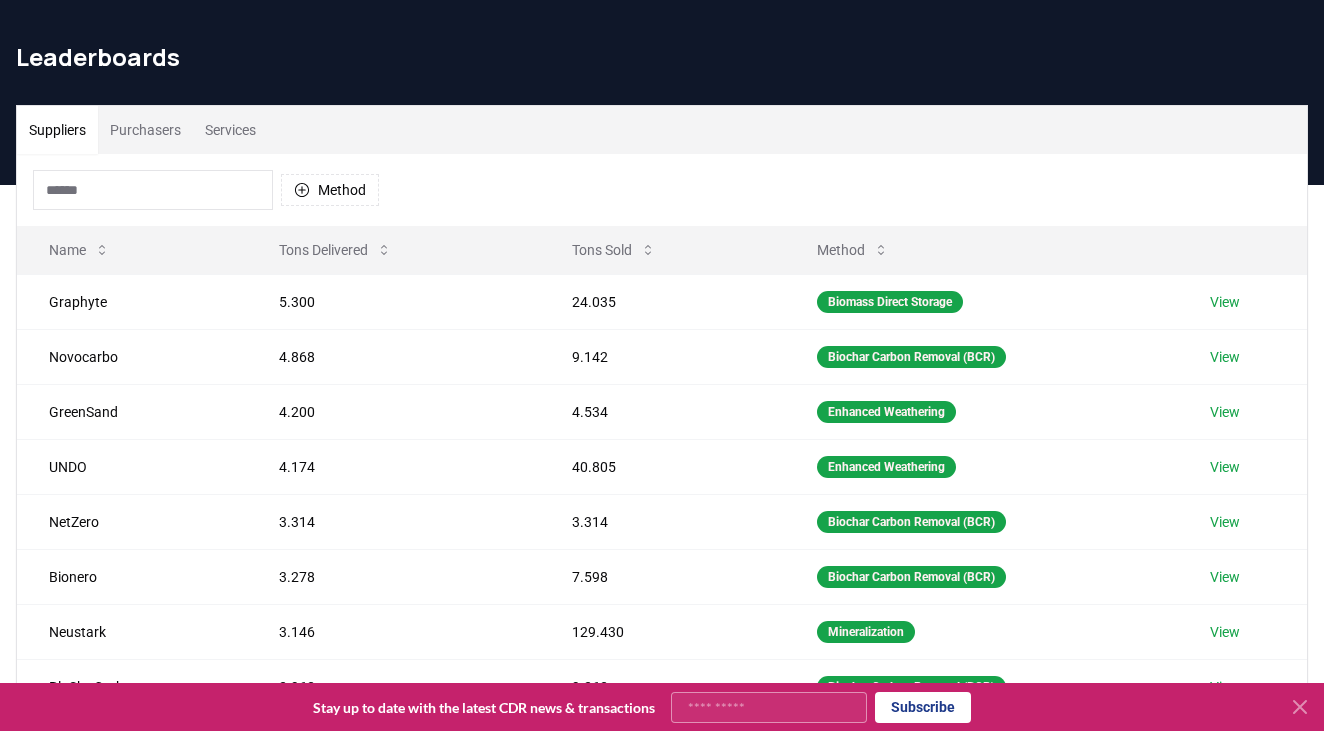 click at bounding box center [153, 190] 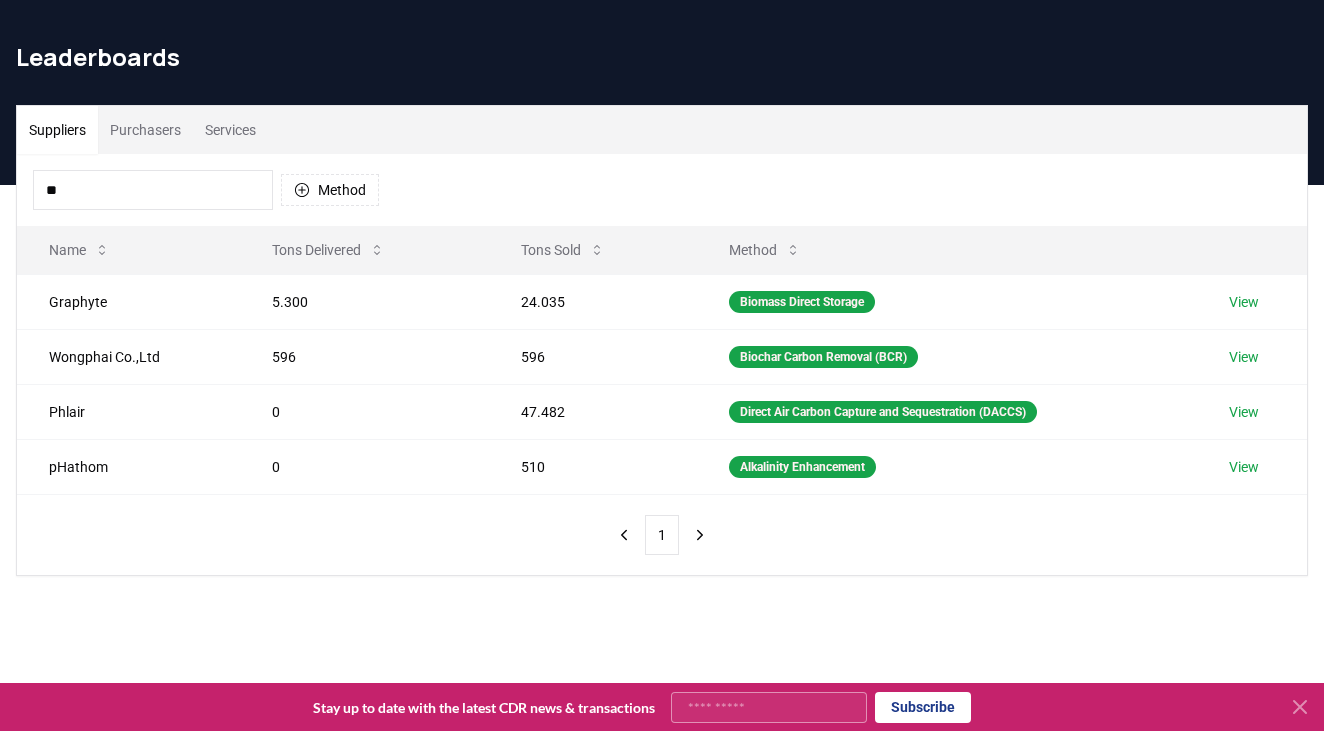 type on "*" 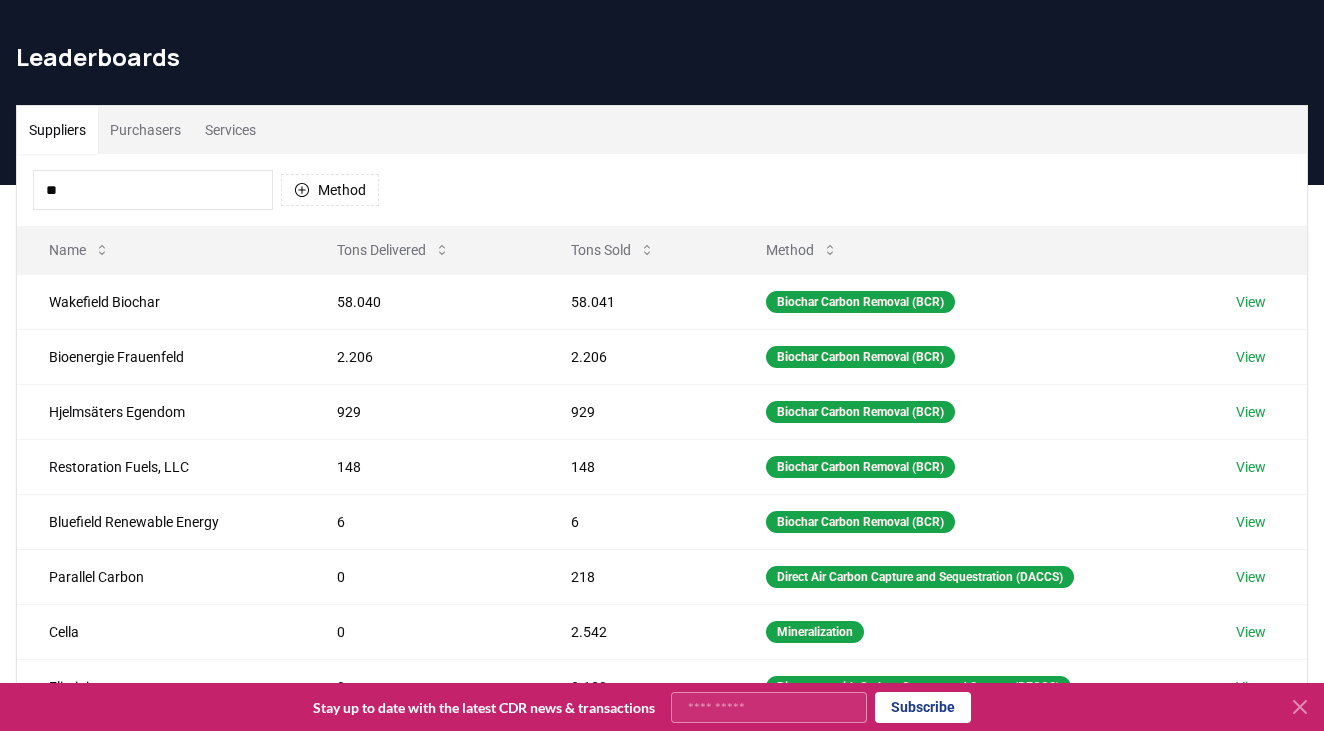 type on "*" 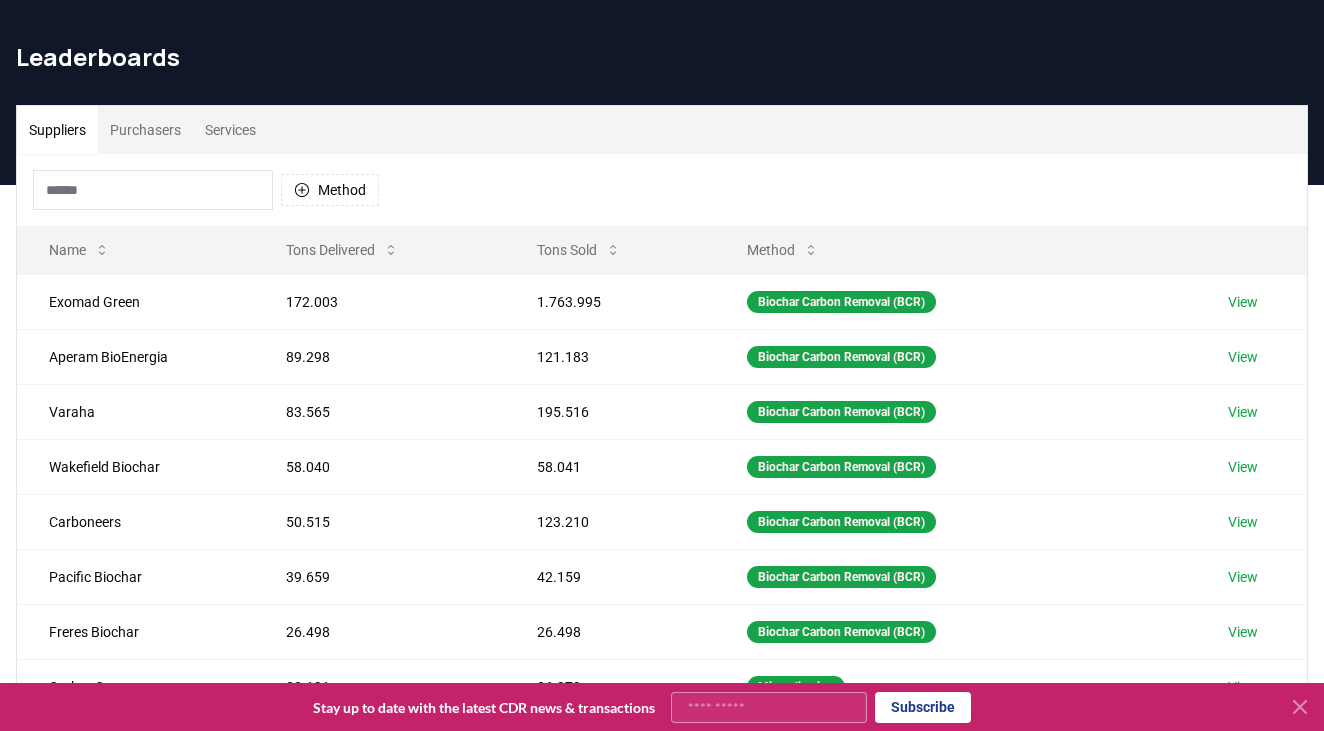 type on "*" 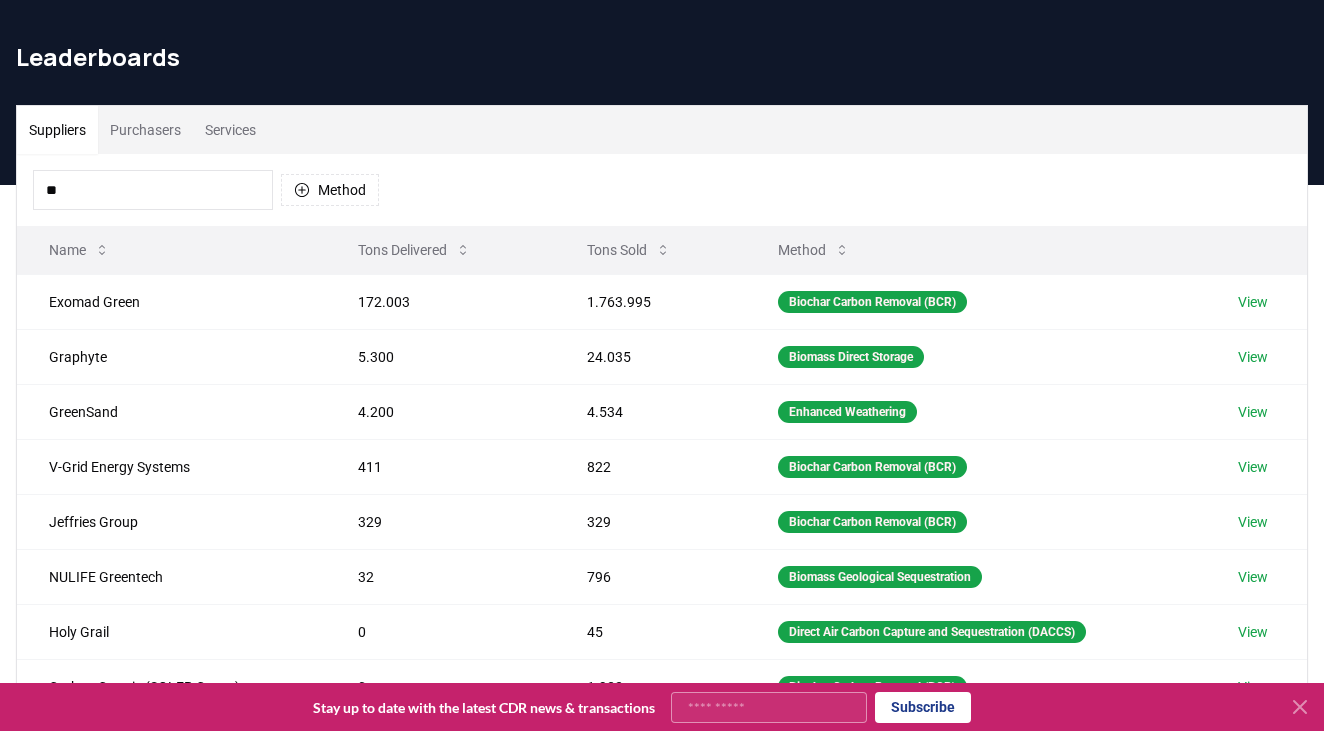 type on "*" 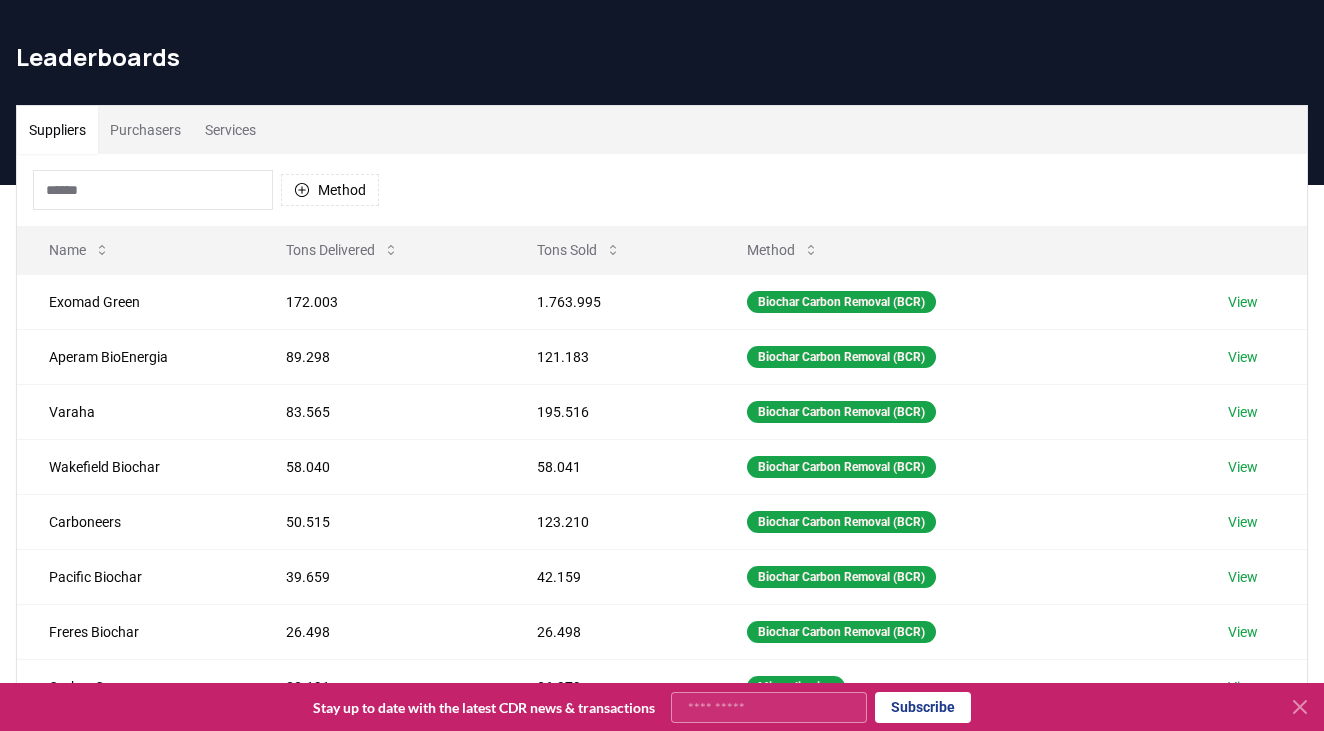 click on "Method" at bounding box center (662, 190) 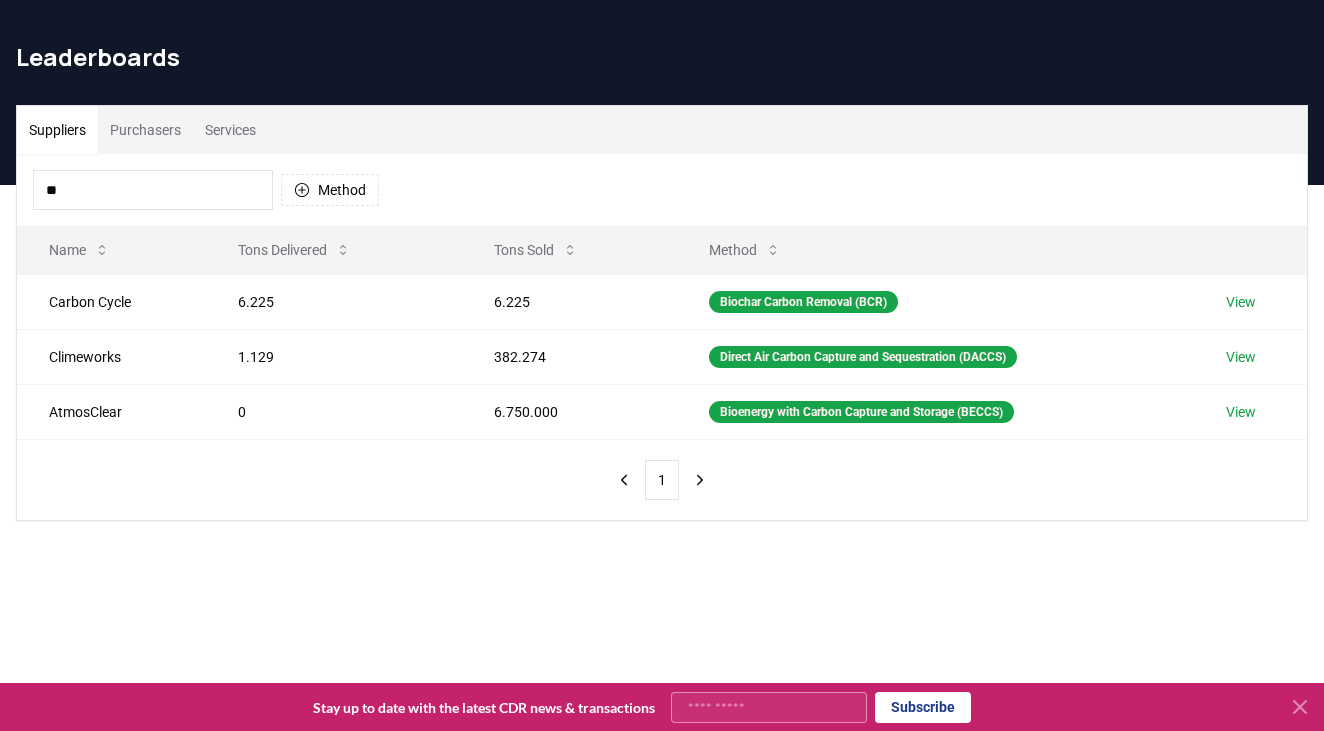 type on "*" 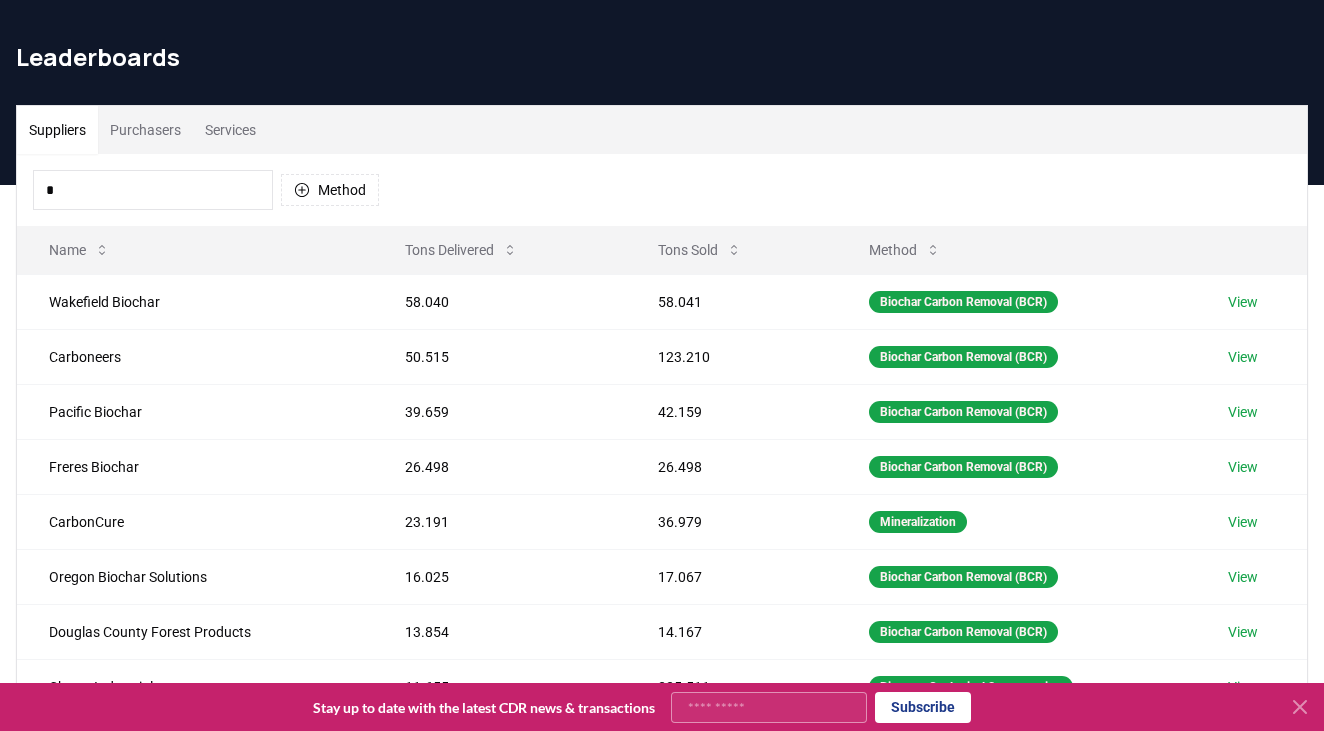type 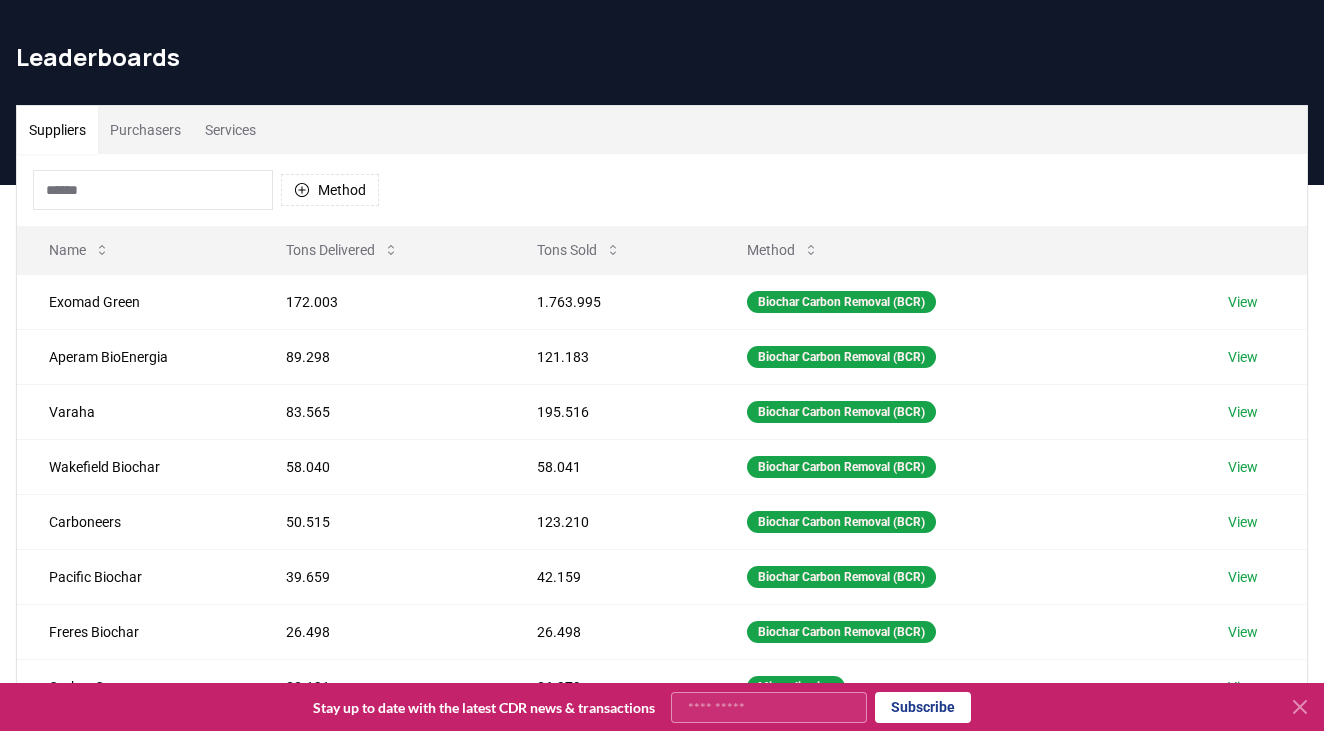 click on "Suppliers Purchasers Services" at bounding box center [662, 130] 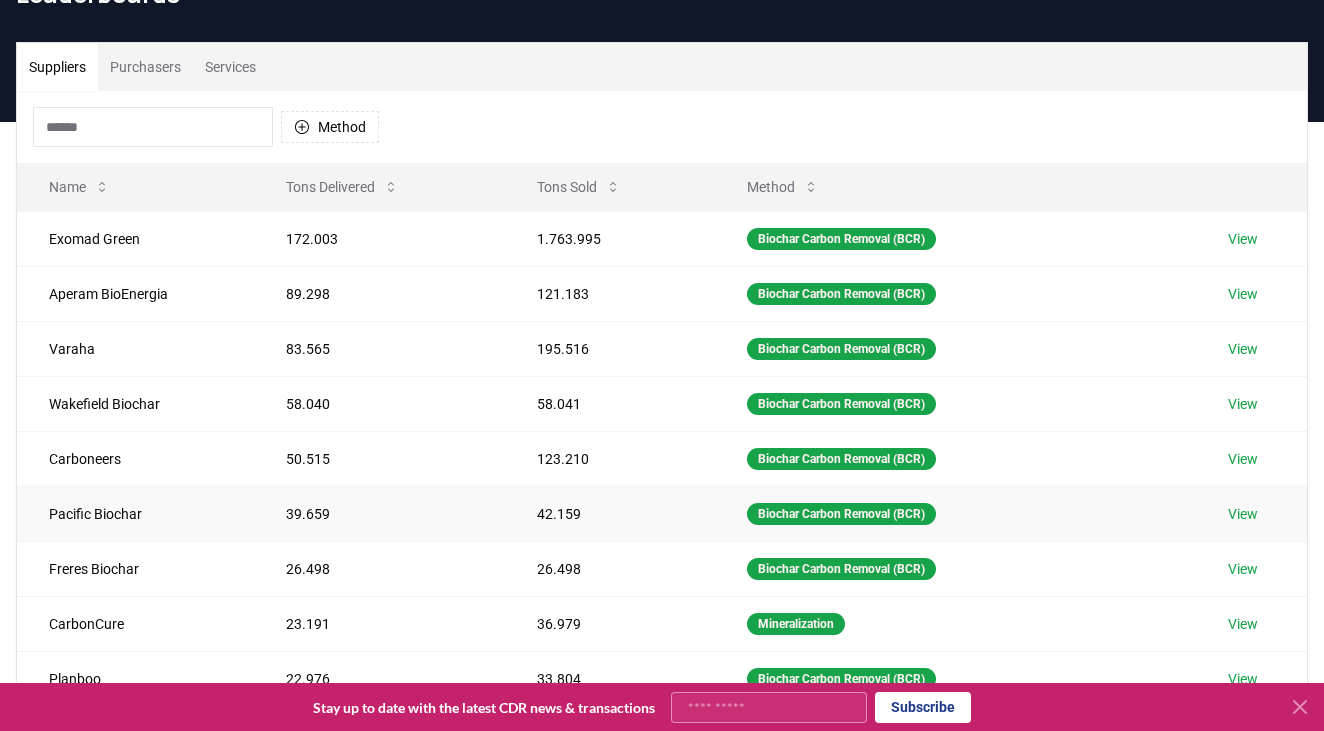 scroll, scrollTop: 112, scrollLeft: 0, axis: vertical 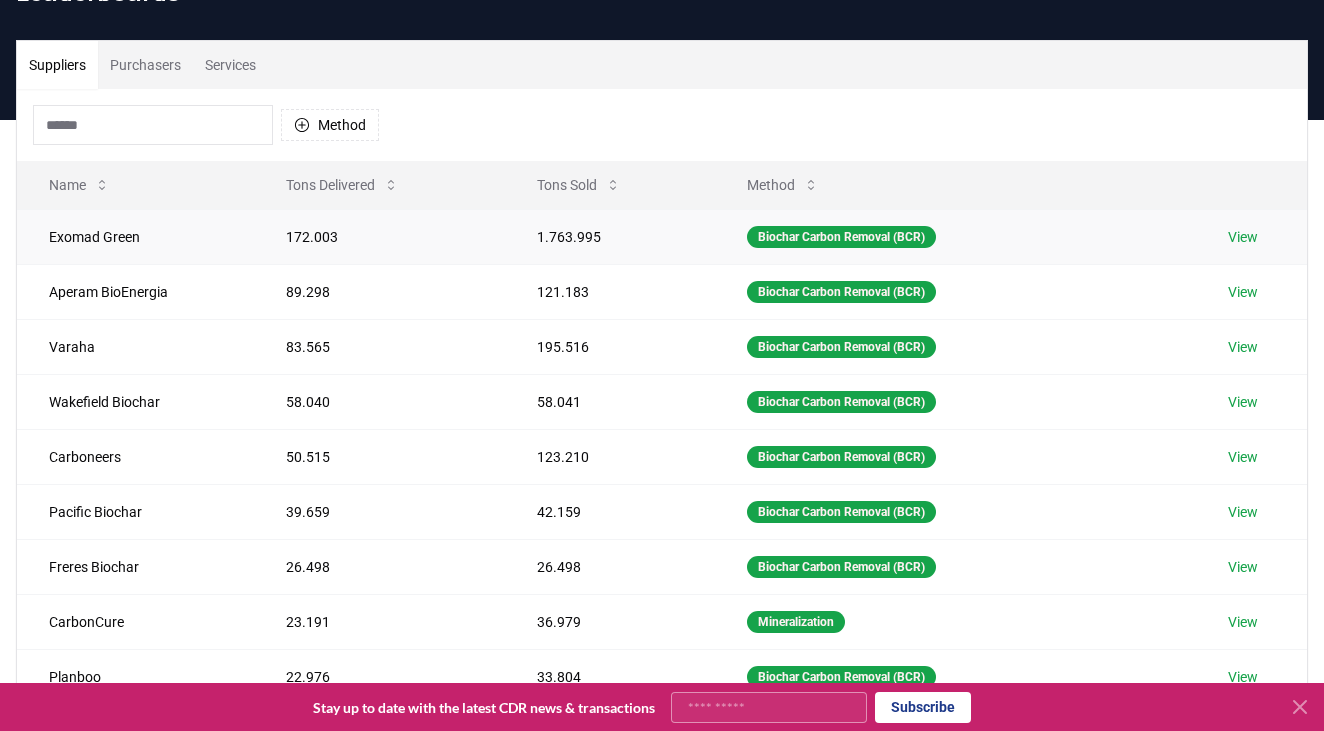 click on "Exomad Green" at bounding box center [135, 236] 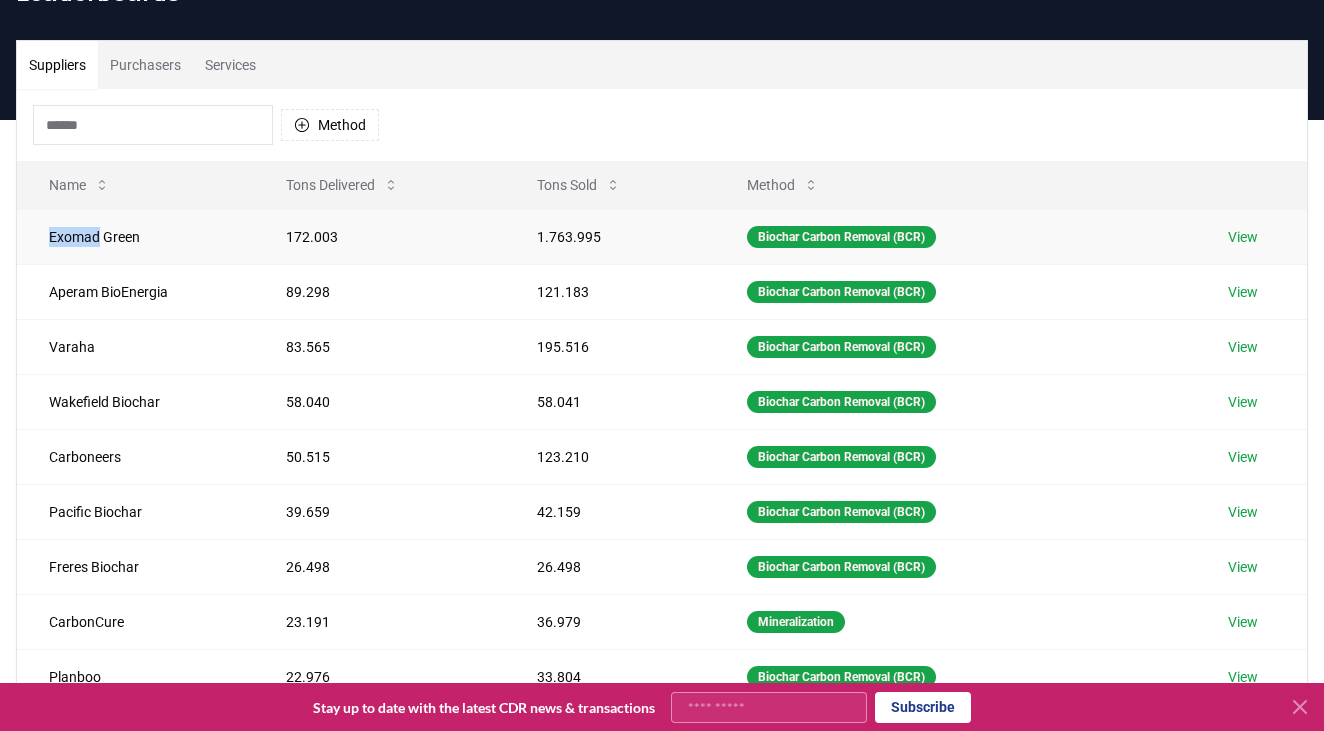 click on "Exomad Green" at bounding box center [135, 236] 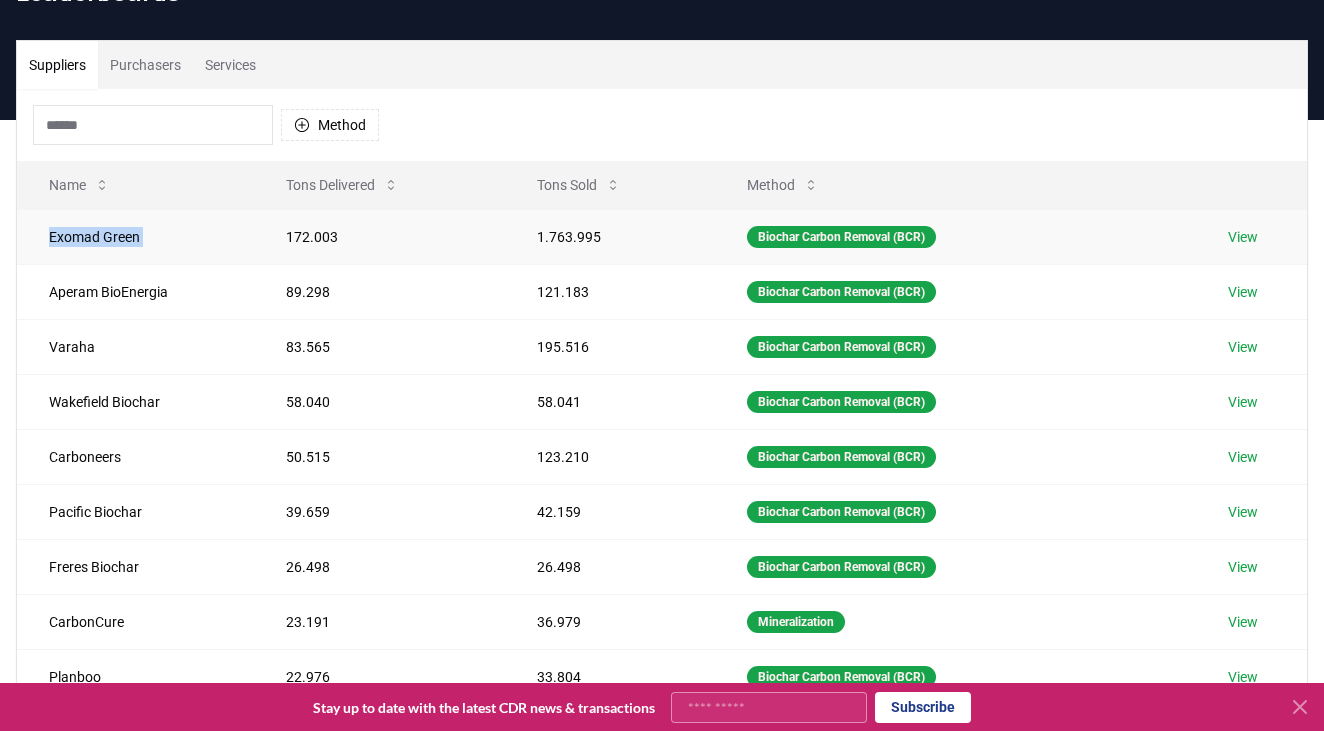 drag, startPoint x: 95, startPoint y: 239, endPoint x: 120, endPoint y: 239, distance: 25 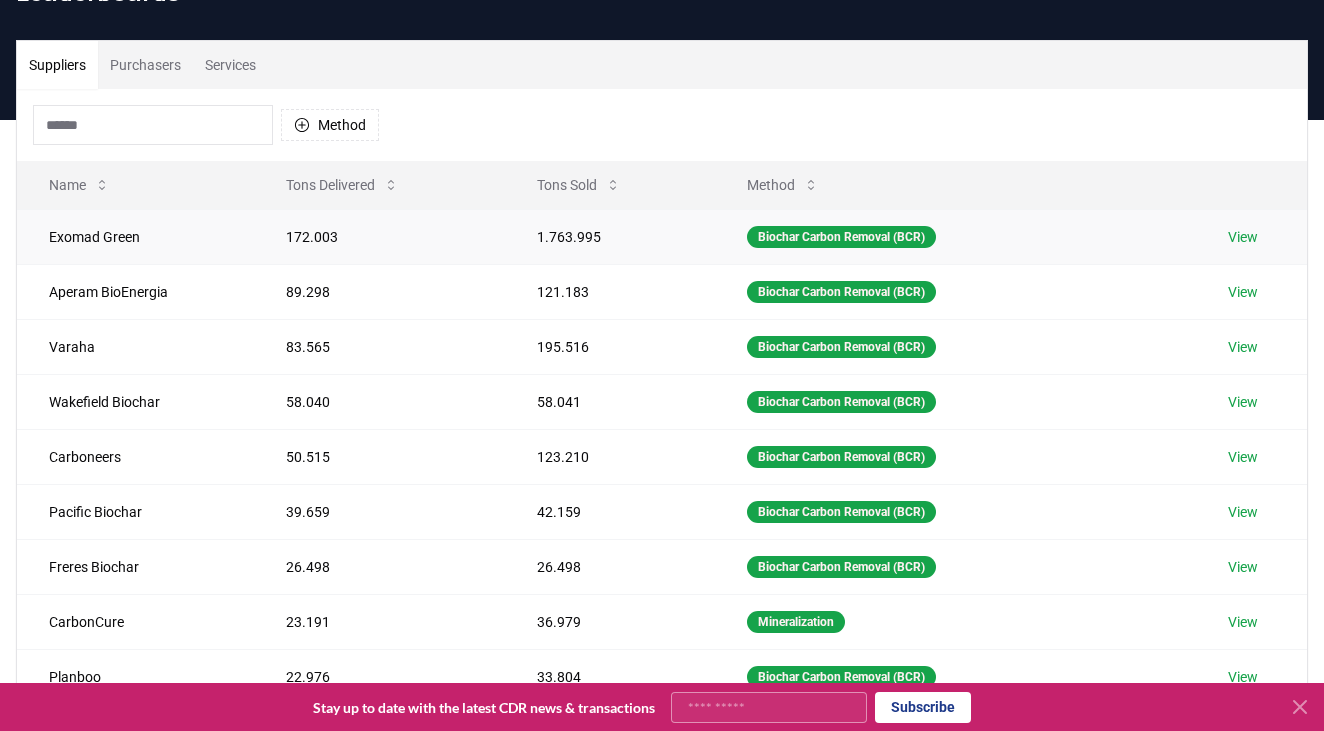 click on "View" at bounding box center [1243, 237] 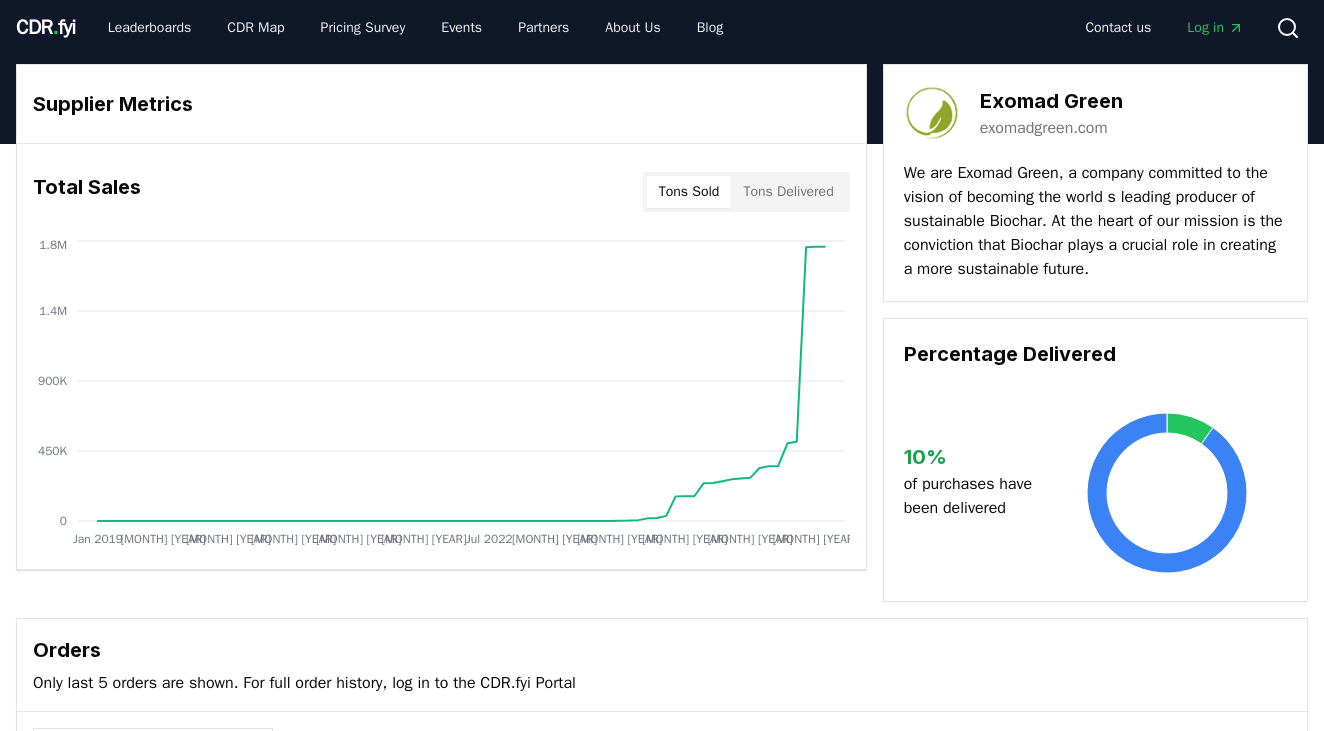 scroll, scrollTop: 13, scrollLeft: 0, axis: vertical 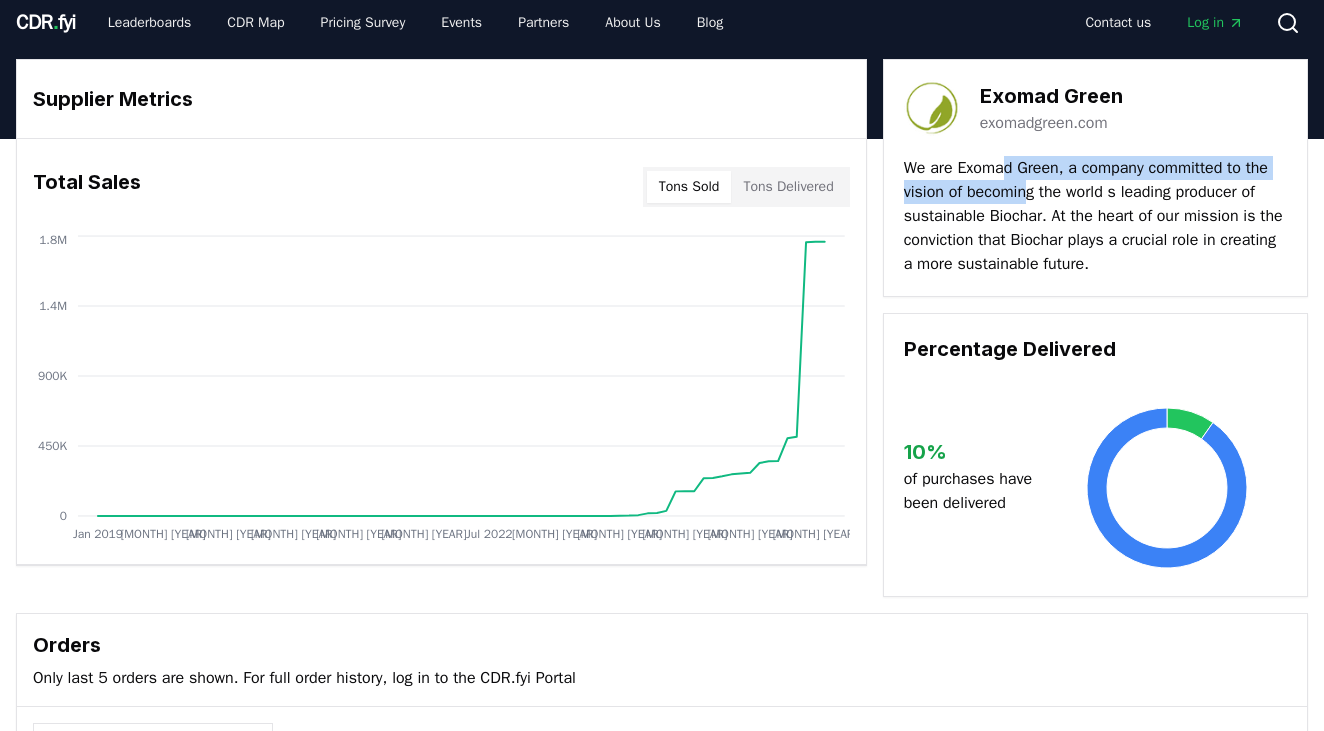 drag, startPoint x: 1006, startPoint y: 170, endPoint x: 1051, endPoint y: 198, distance: 53 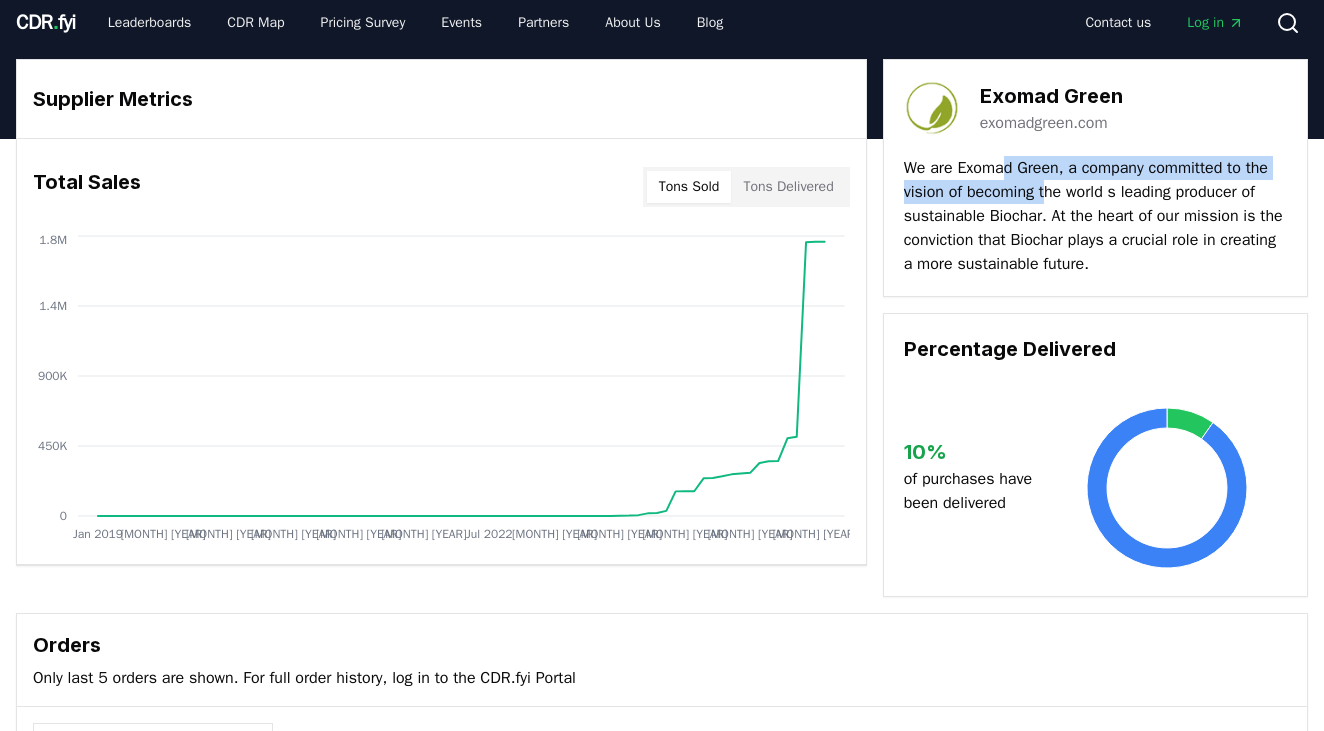 click on "We are Exomad Green, a company committed to the vision of becoming the world s leading producer of sustainable Biochar. At the heart of our mission is the conviction that Biochar plays a crucial role in creating a more sustainable future." at bounding box center [1095, 216] 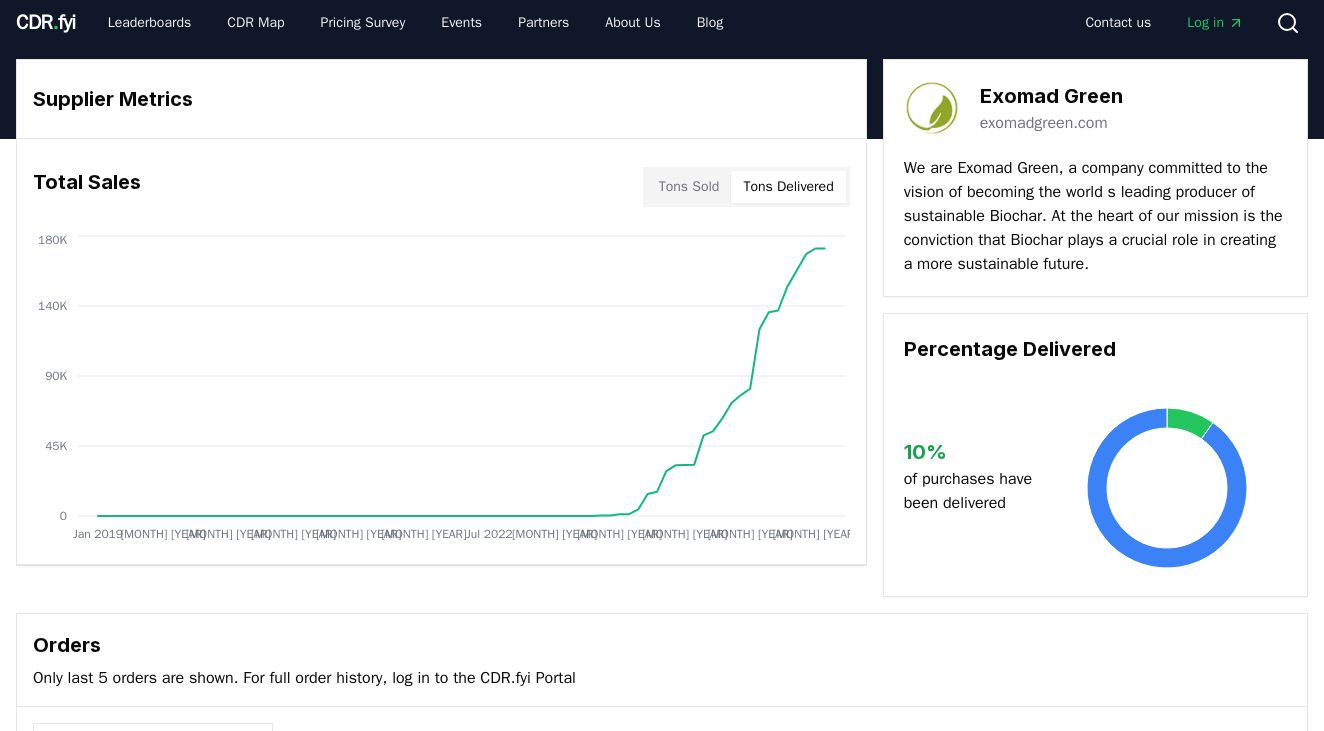 click on "Tons Delivered" at bounding box center [788, 187] 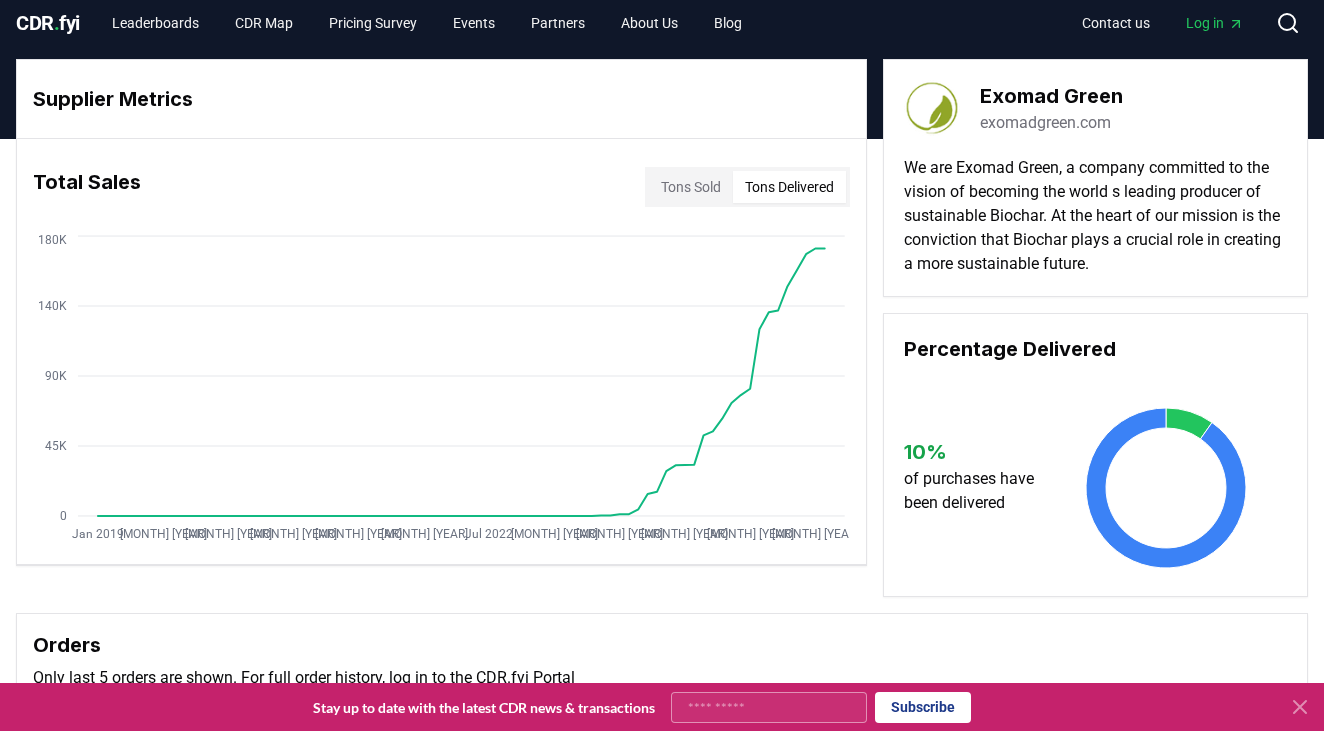 click on "Tons Sold" at bounding box center (691, 187) 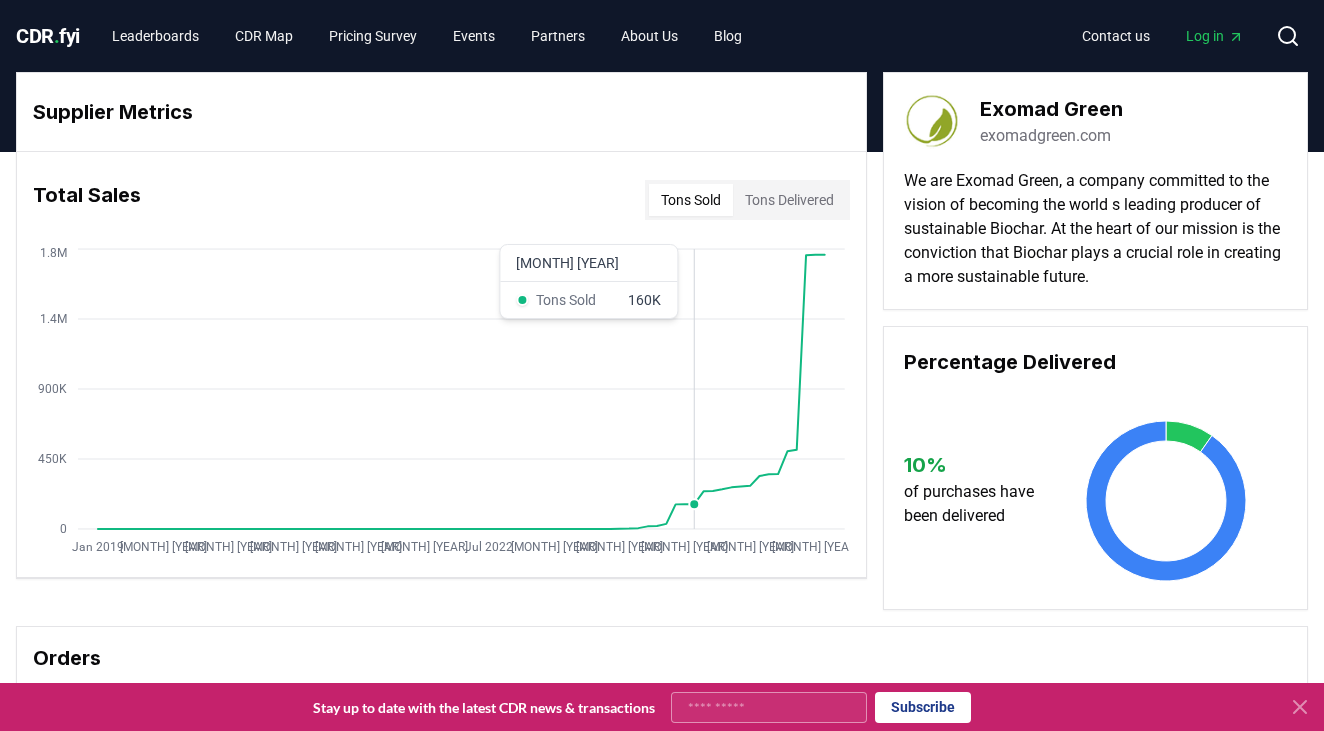 scroll, scrollTop: 0, scrollLeft: 0, axis: both 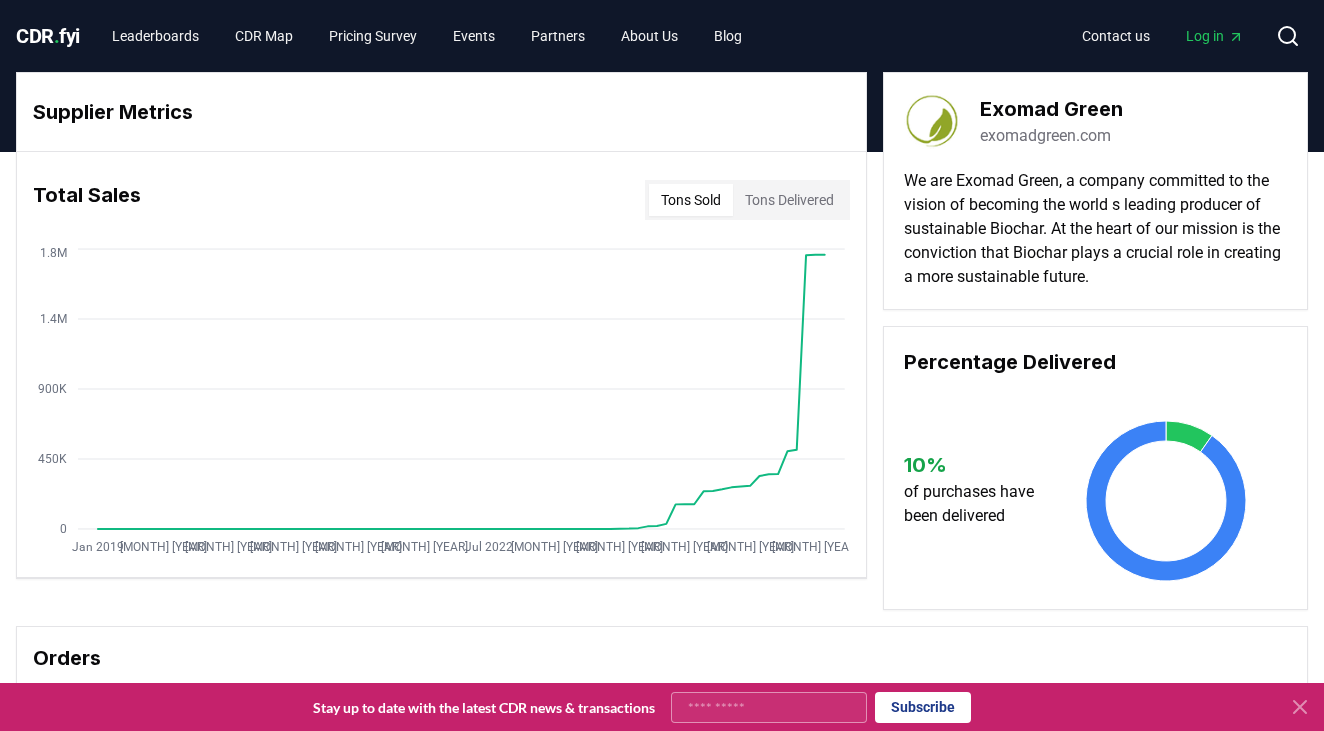 click on "Log in" at bounding box center [1215, 36] 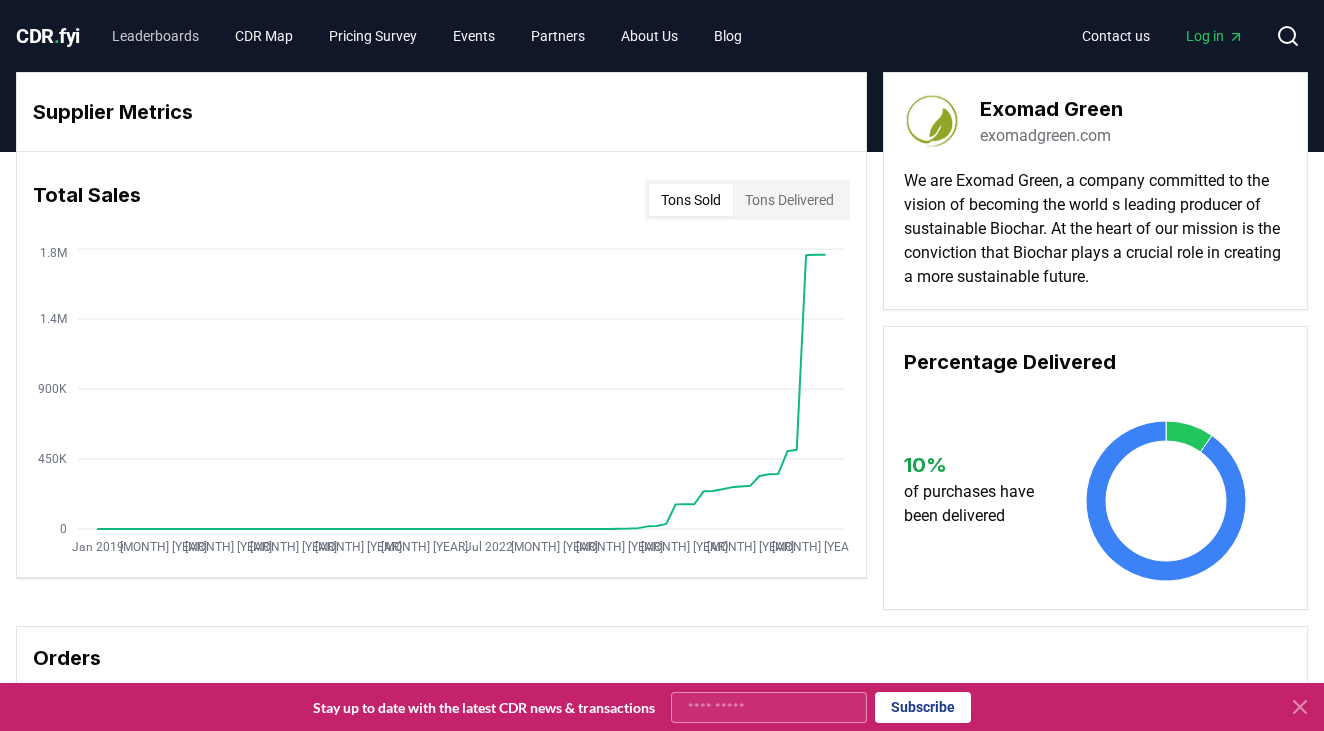 scroll, scrollTop: 0, scrollLeft: 0, axis: both 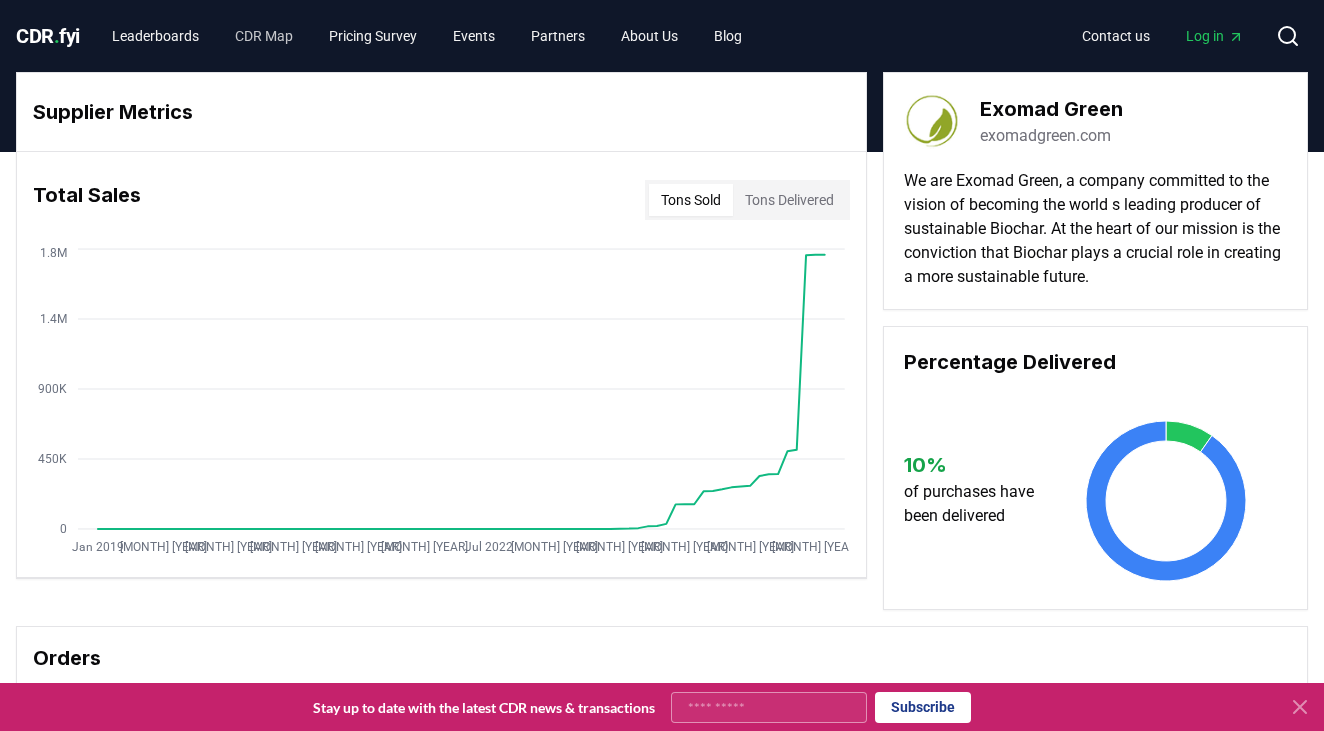 click on "CDR Map" at bounding box center [264, 36] 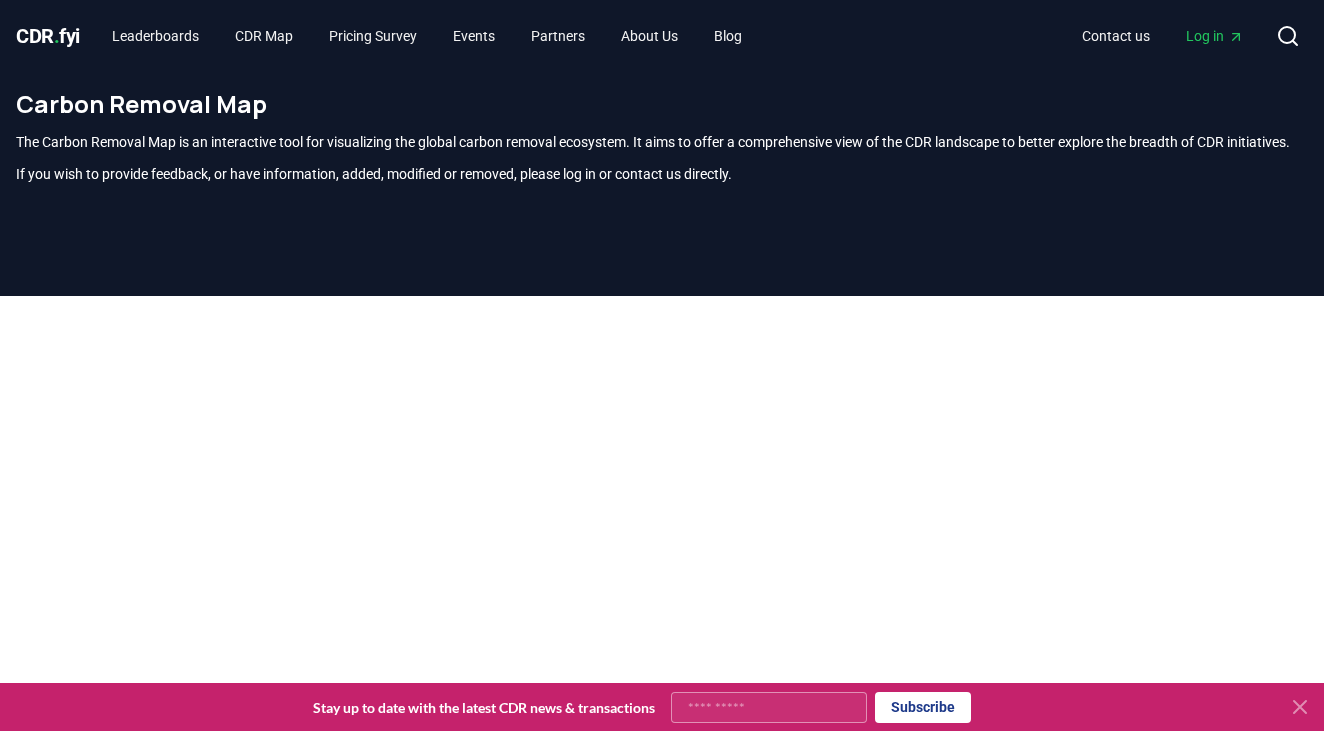 click 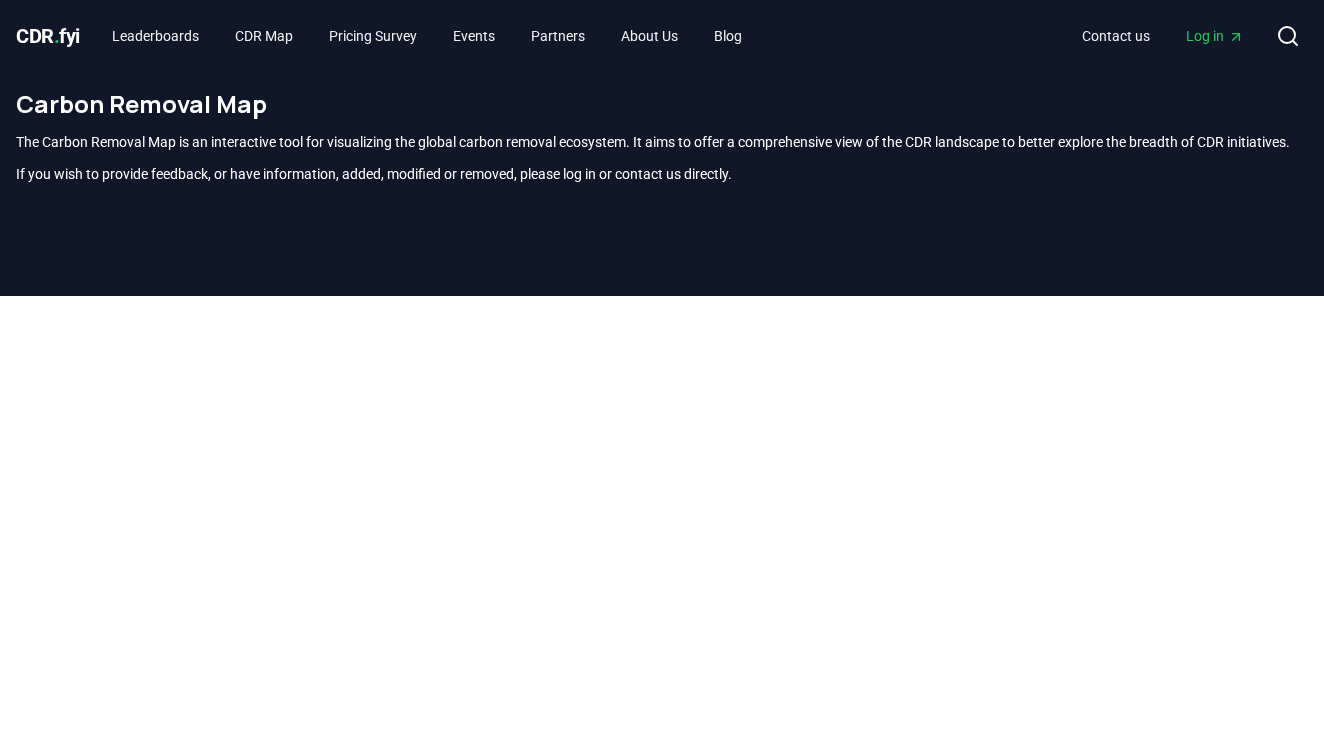 click on "If you wish to provide feedback, or have information, added, modified or removed, please log in or contact us directly." at bounding box center [662, 174] 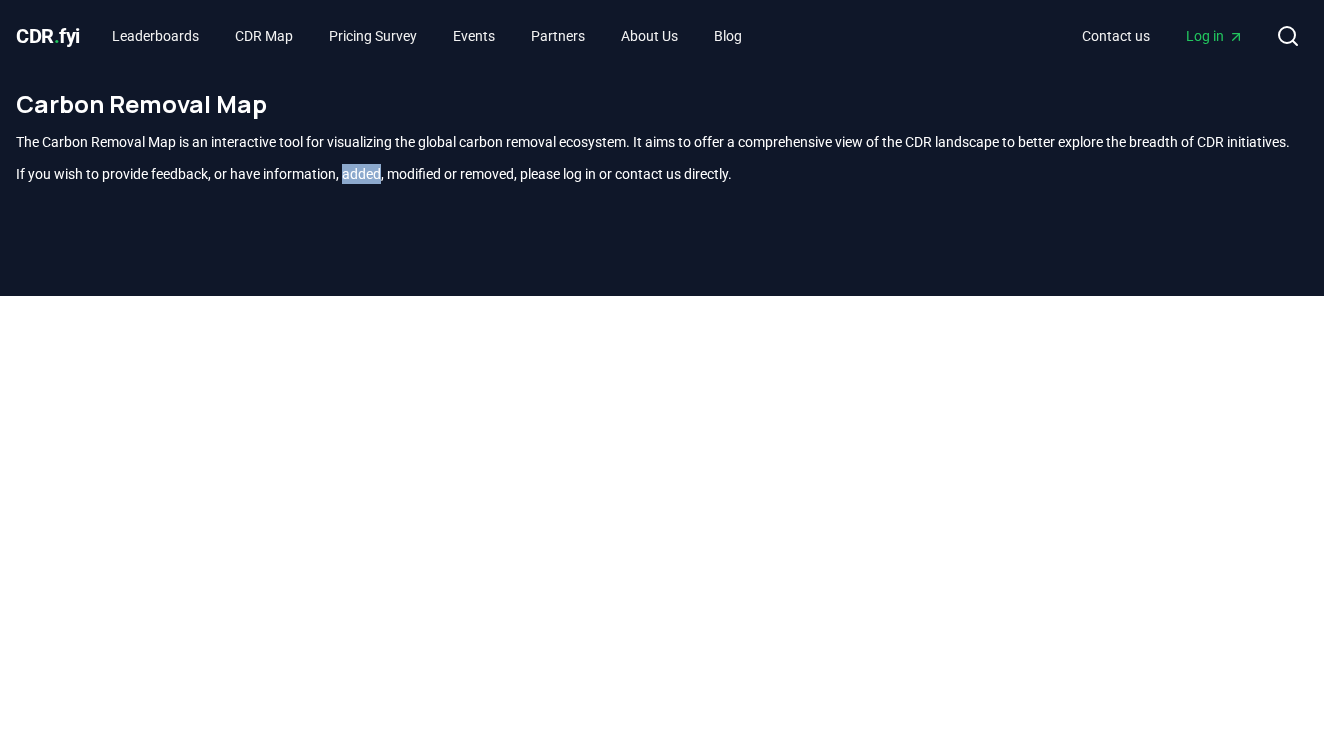 click on "If you wish to provide feedback, or have information, added, modified or removed, please log in or contact us directly." at bounding box center (662, 174) 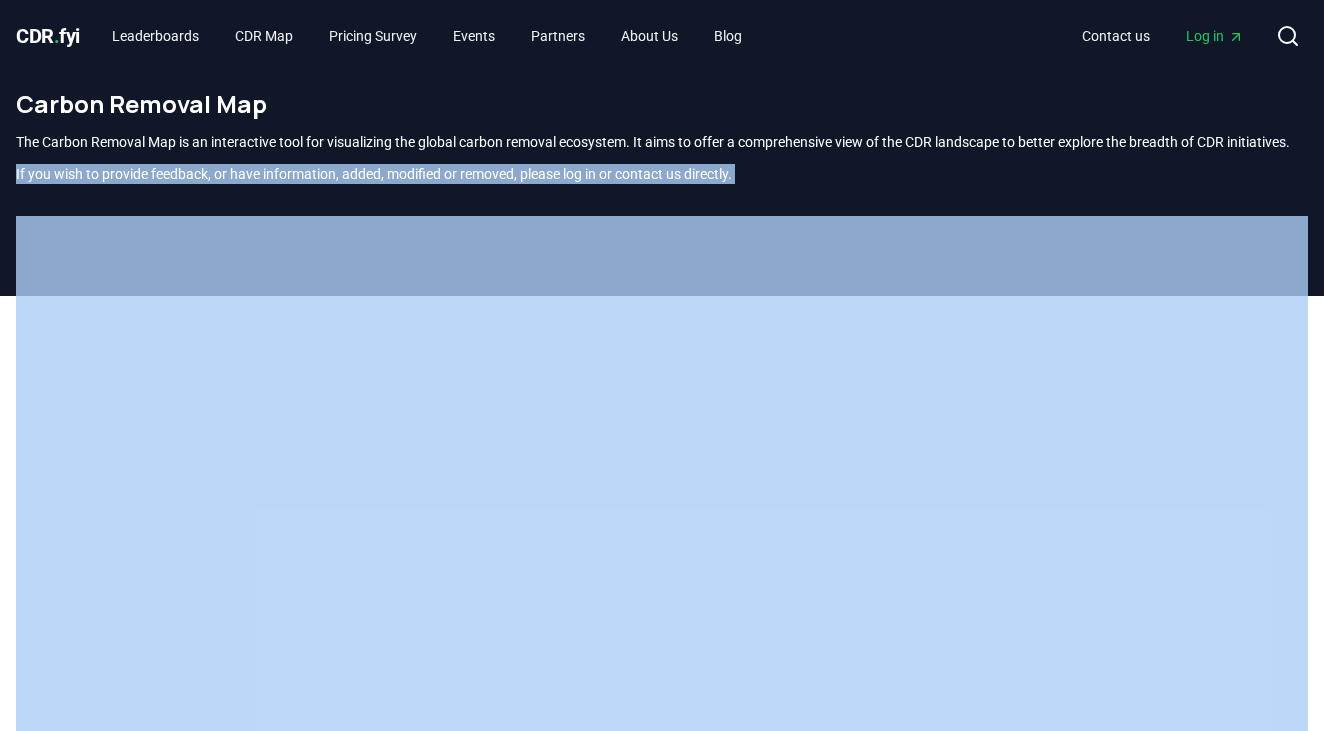 click on "If you wish to provide feedback, or have information, added, modified or removed, please log in or contact us directly." at bounding box center [662, 174] 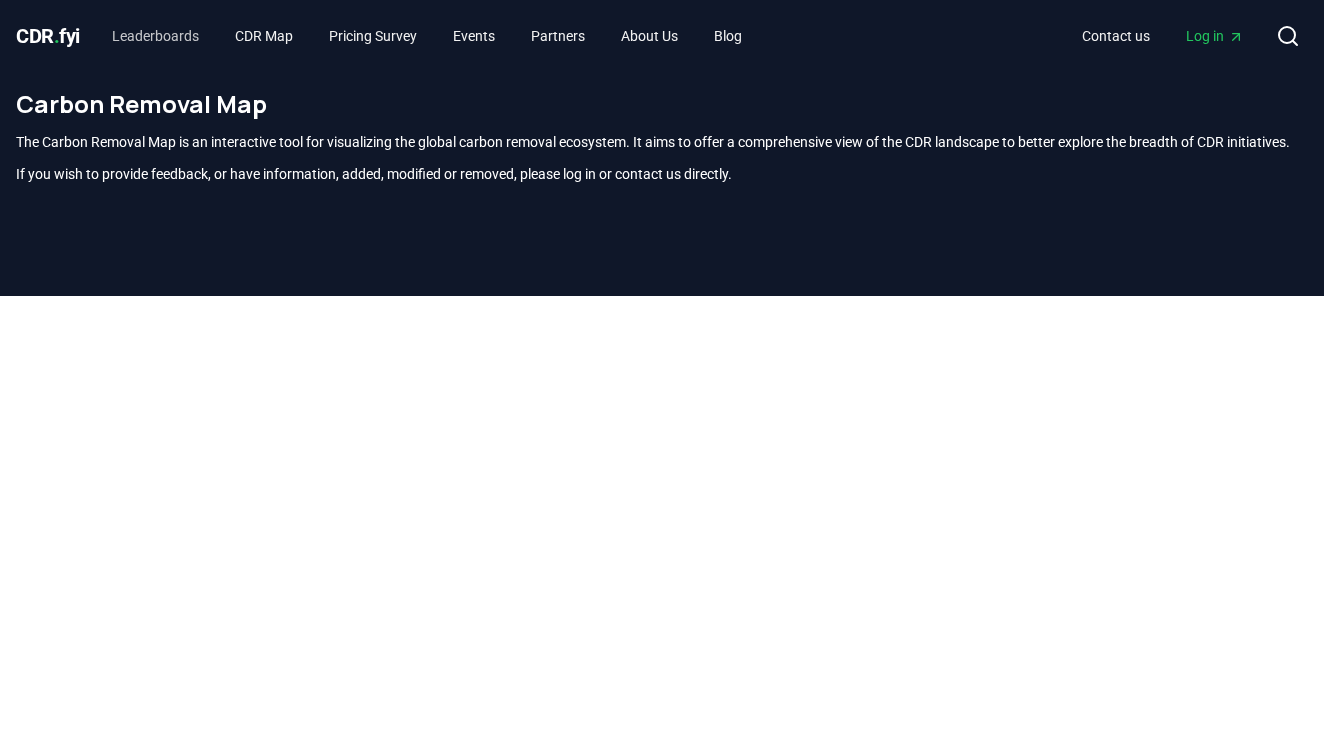 scroll, scrollTop: 0, scrollLeft: 0, axis: both 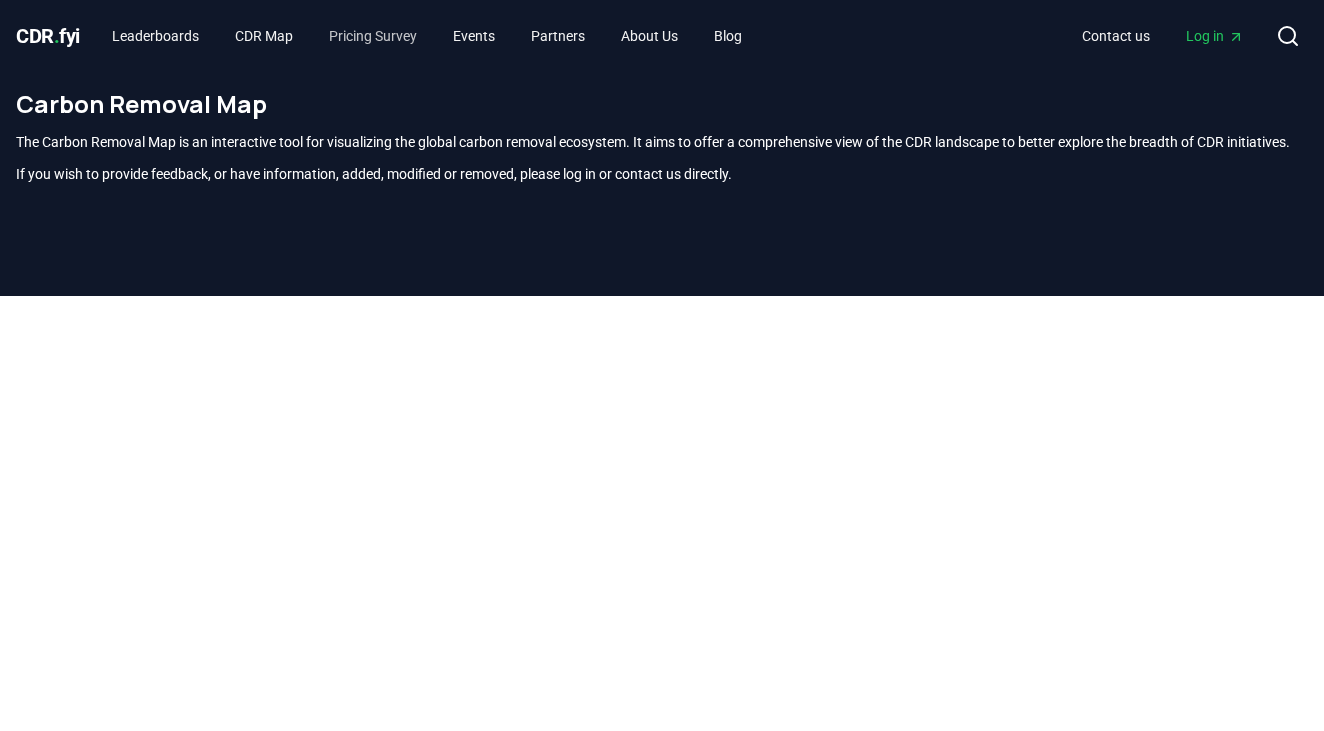 click on "Pricing Survey" at bounding box center [373, 36] 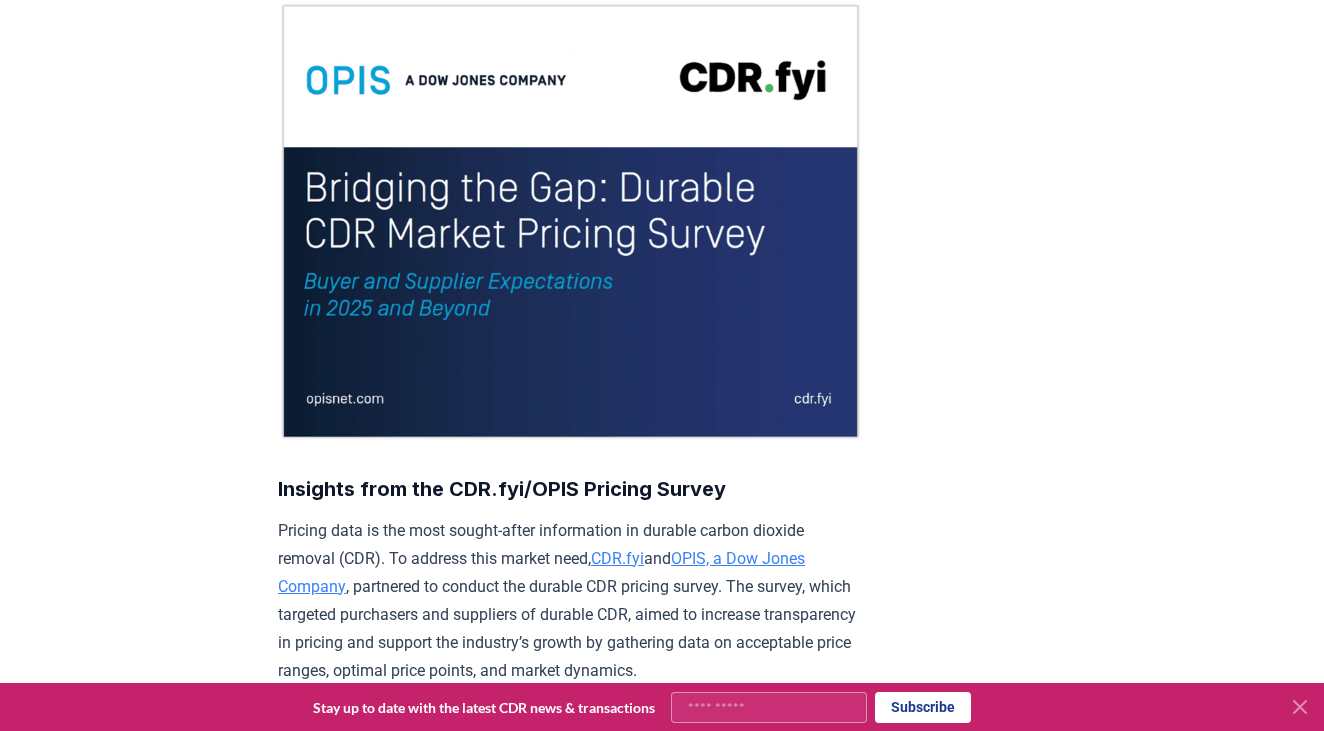 scroll, scrollTop: 255, scrollLeft: 0, axis: vertical 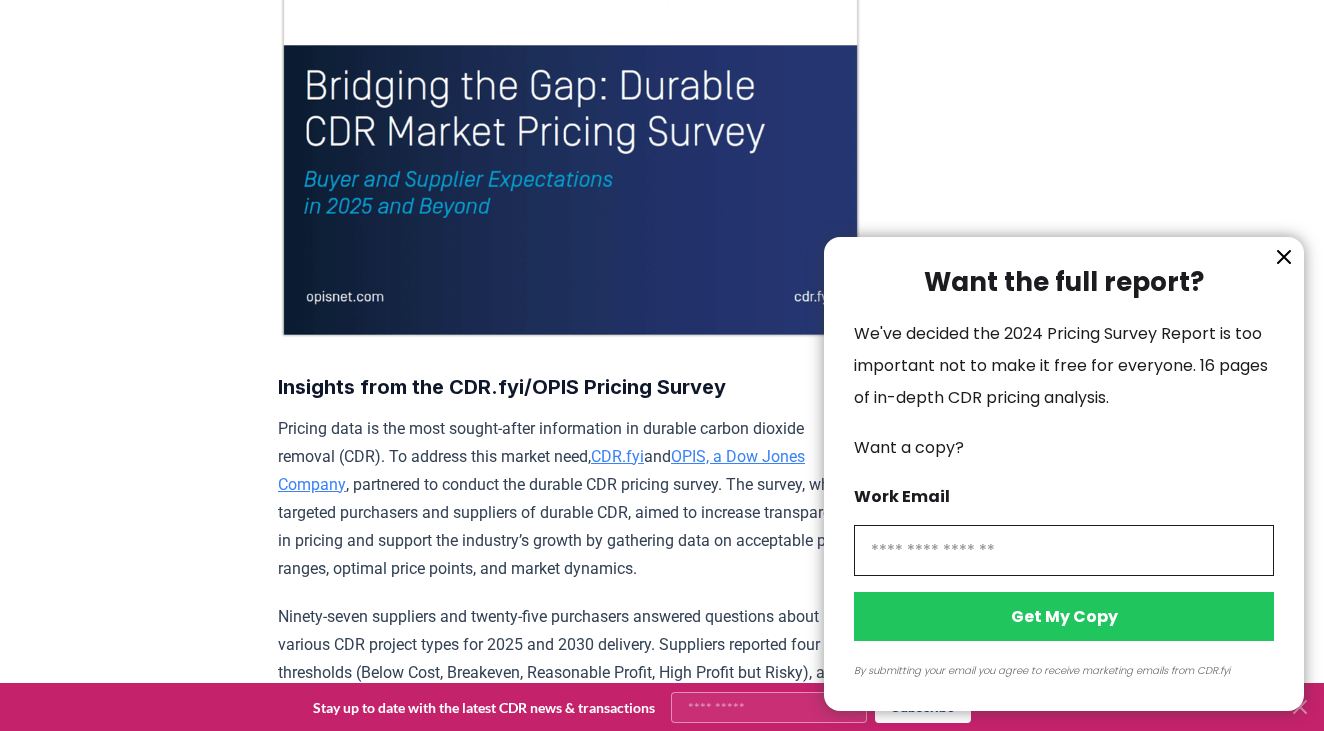 click 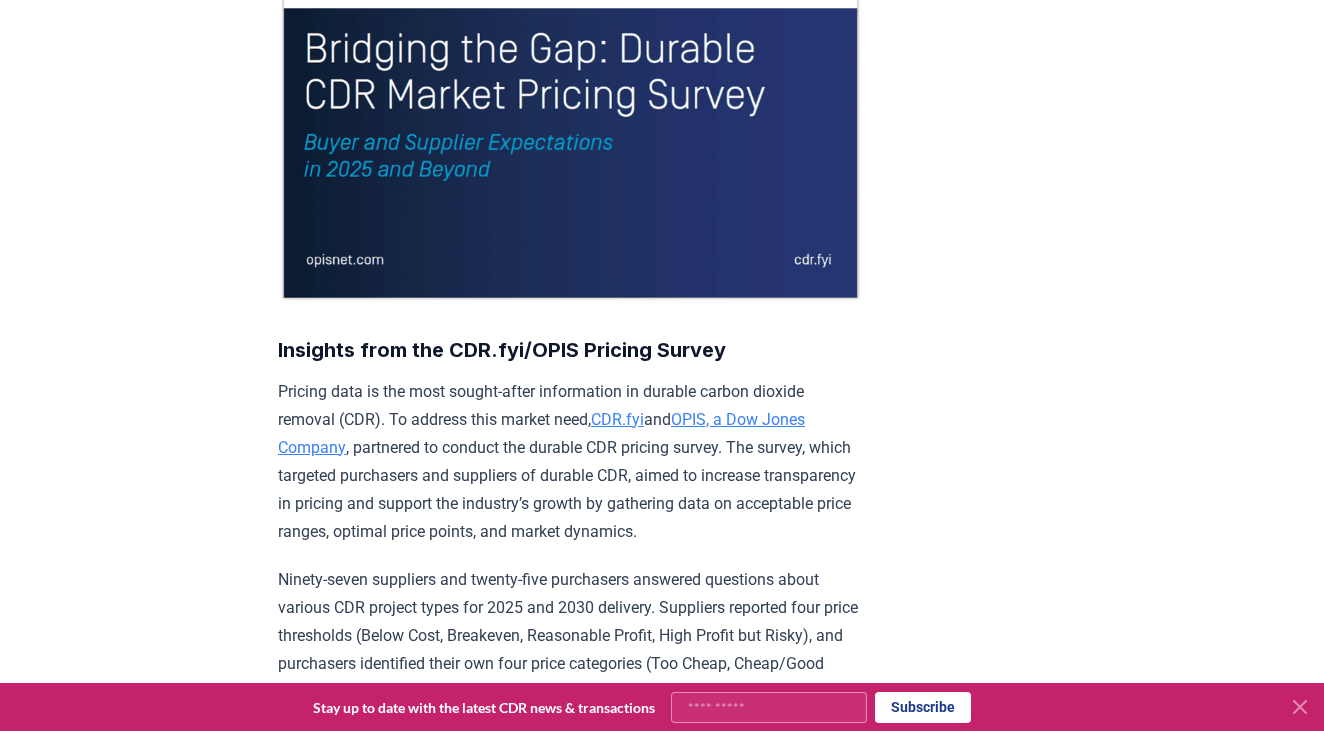 scroll, scrollTop: 355, scrollLeft: 0, axis: vertical 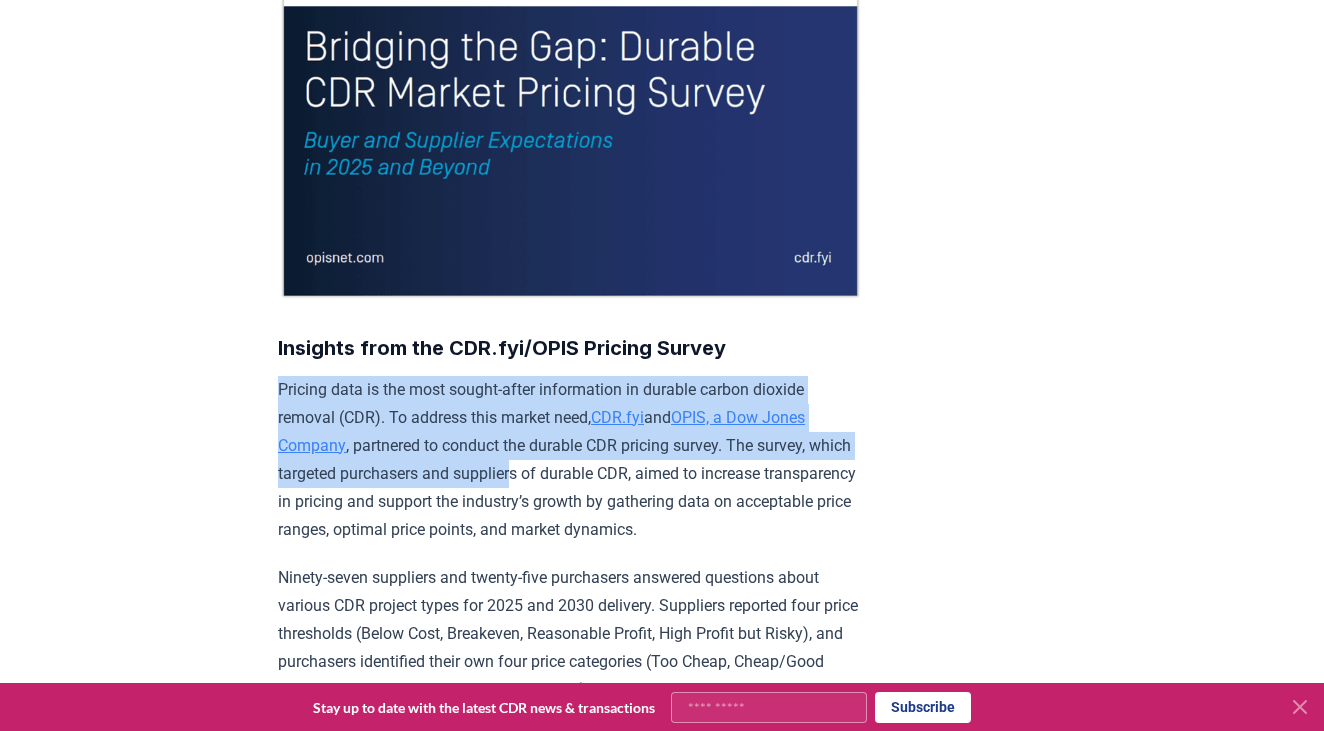 drag, startPoint x: 450, startPoint y: 409, endPoint x: 450, endPoint y: 525, distance: 116 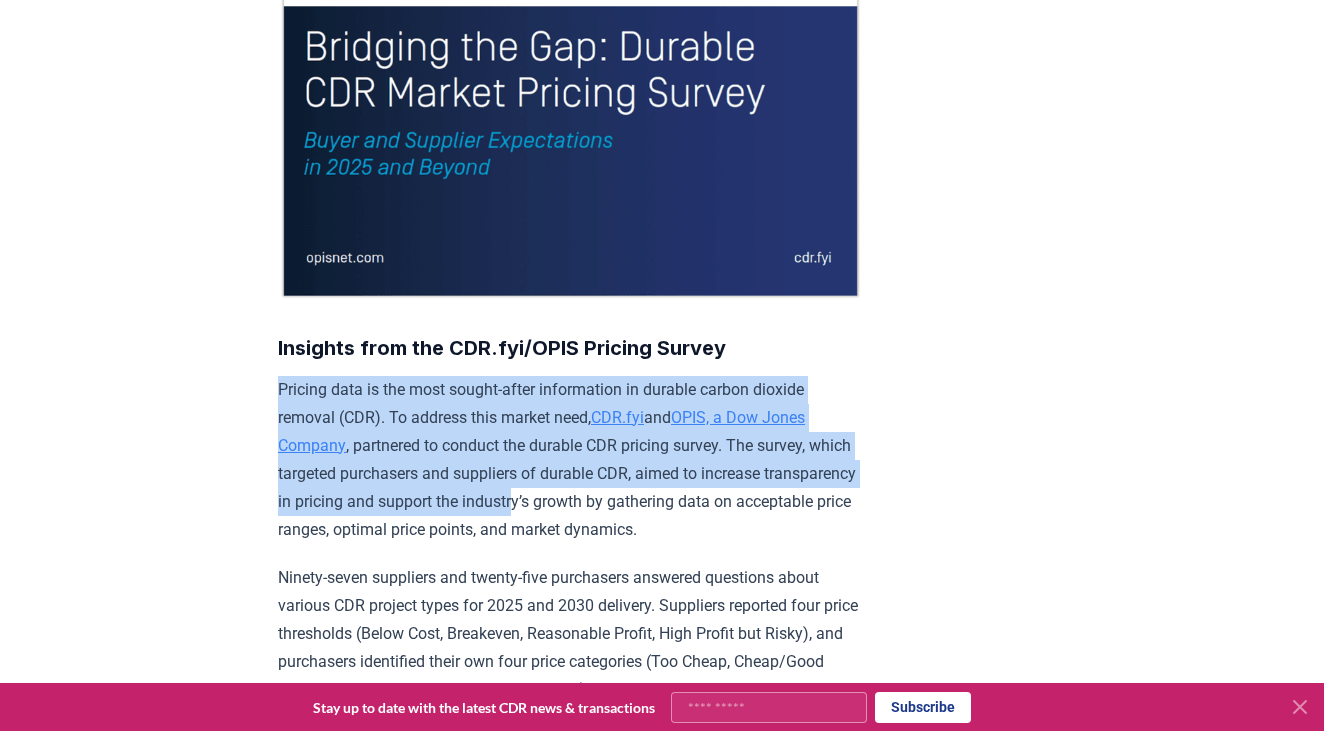 click on "Pricing data is the most sought-after information in durable carbon dioxide removal (CDR). To address this market need,  CDR.fyi  and  OPIS, a Dow Jones Company , partnered to conduct the durable CDR pricing survey. The survey, which targeted purchasers and suppliers of durable CDR, aimed to increase transparency in pricing and support the industry’s growth by gathering data on acceptable price ranges, optimal price points, and market dynamics." at bounding box center [570, 460] 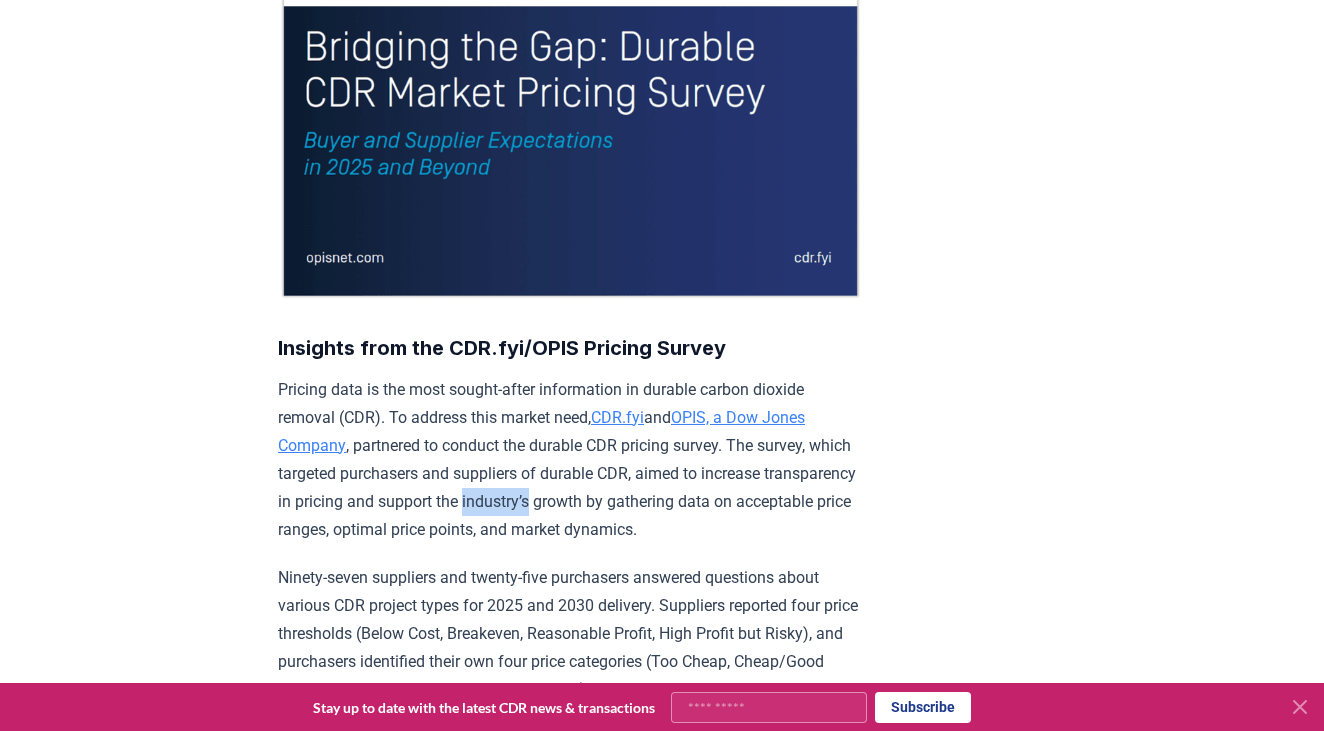 click on "Pricing data is the most sought-after information in durable carbon dioxide removal (CDR). To address this market need,  CDR.fyi  and  OPIS, a Dow Jones Company , partnered to conduct the durable CDR pricing survey. The survey, which targeted purchasers and suppliers of durable CDR, aimed to increase transparency in pricing and support the industry’s growth by gathering data on acceptable price ranges, optimal price points, and market dynamics." at bounding box center (570, 460) 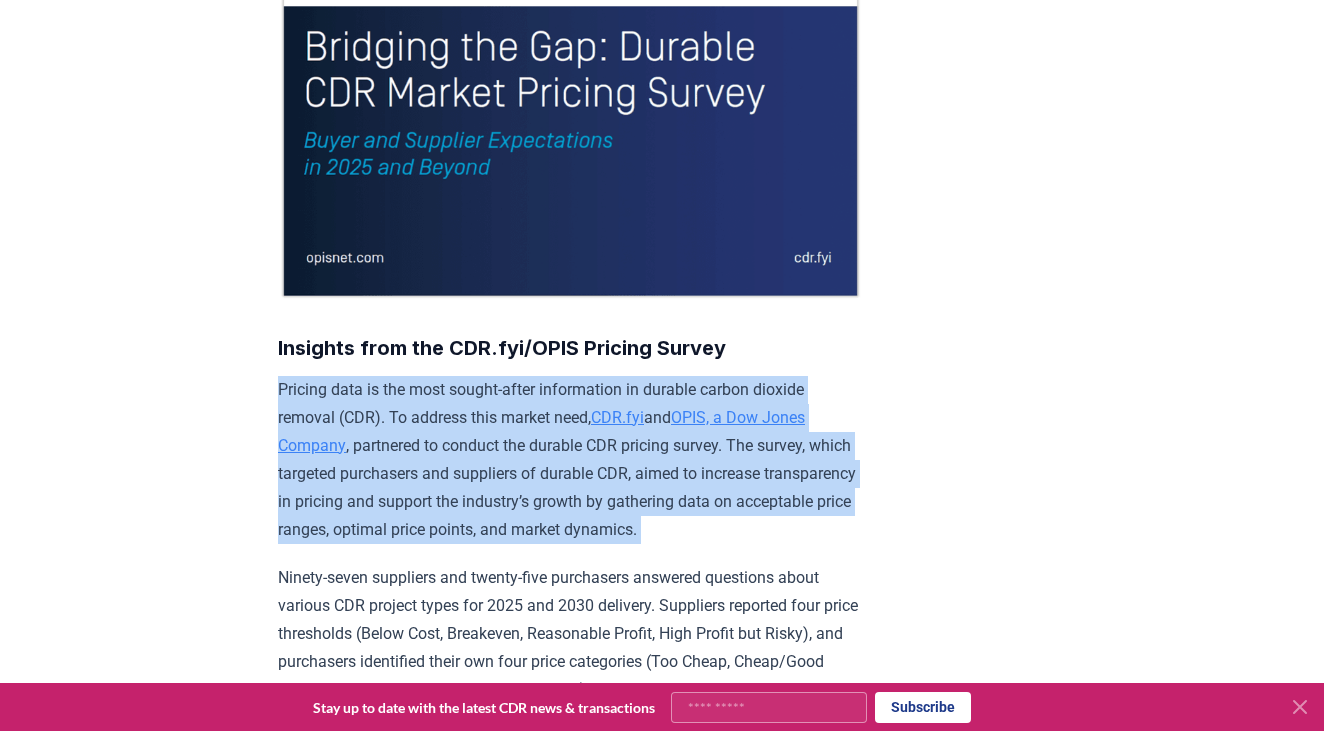 click on "Pricing data is the most sought-after information in durable carbon dioxide removal (CDR). To address this market need,  CDR.fyi  and  OPIS, a Dow Jones Company , partnered to conduct the durable CDR pricing survey. The survey, which targeted purchasers and suppliers of durable CDR, aimed to increase transparency in pricing and support the industry’s growth by gathering data on acceptable price ranges, optimal price points, and market dynamics." at bounding box center [570, 460] 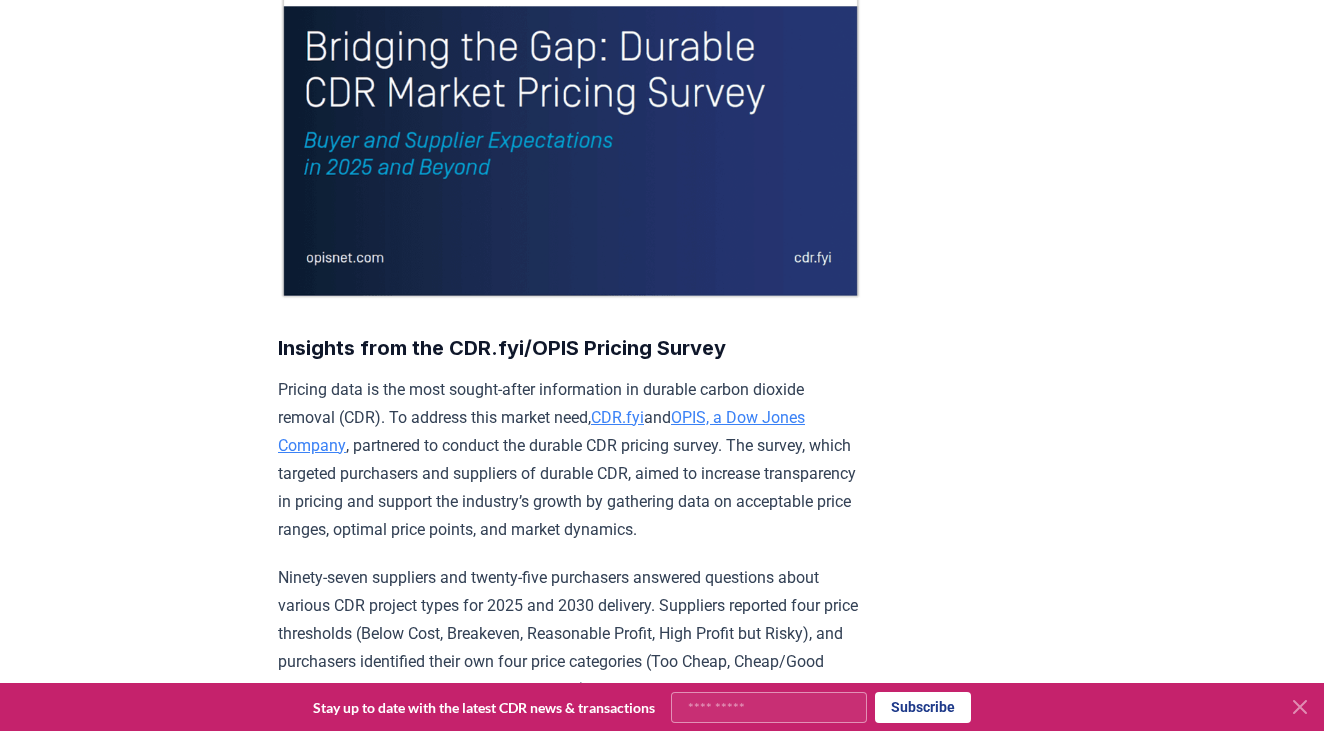 click on "Pricing data is the most sought-after information in durable carbon dioxide removal (CDR). To address this market need,  CDR.fyi  and  OPIS, a Dow Jones Company , partnered to conduct the durable CDR pricing survey. The survey, which targeted purchasers and suppliers of durable CDR, aimed to increase transparency in pricing and support the industry’s growth by gathering data on acceptable price ranges, optimal price points, and market dynamics." at bounding box center (570, 460) 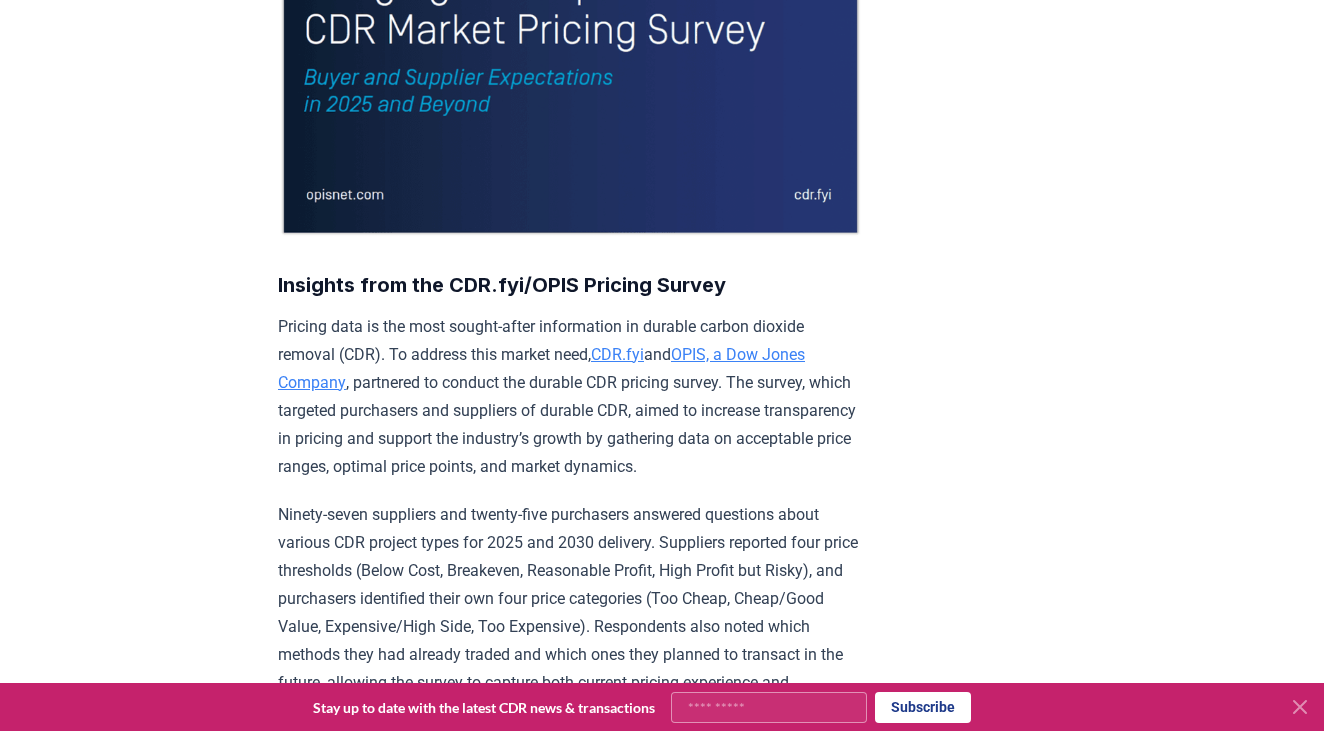 scroll, scrollTop: 420, scrollLeft: 0, axis: vertical 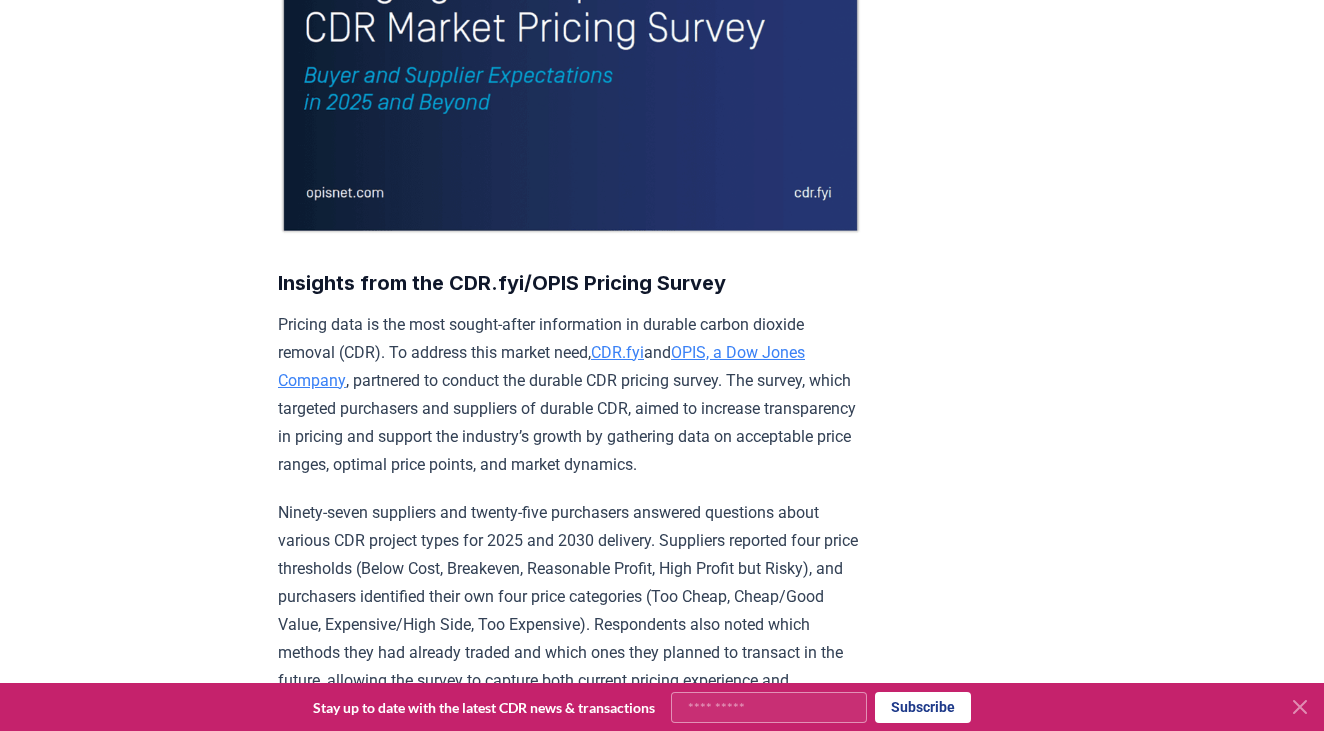 drag, startPoint x: 473, startPoint y: 534, endPoint x: 448, endPoint y: 482, distance: 57.697487 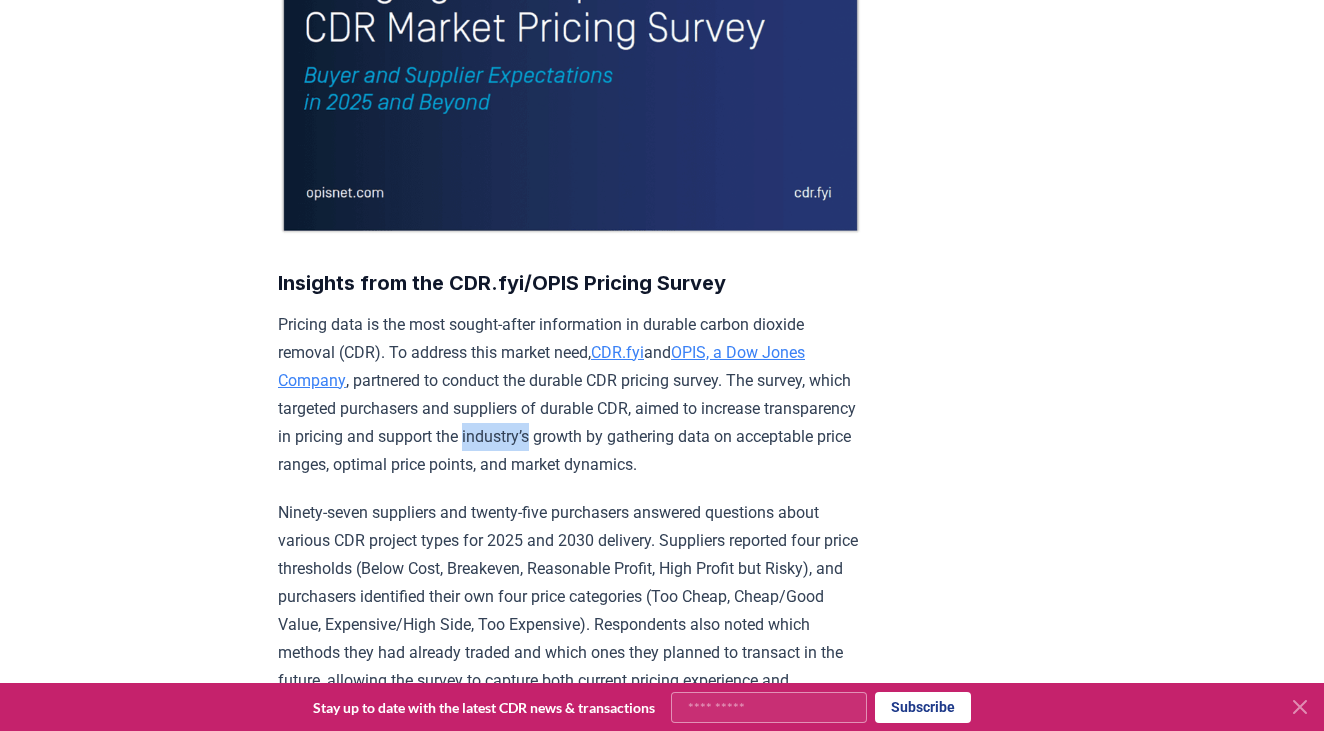 click on "Pricing data is the most sought-after information in durable carbon dioxide removal (CDR). To address this market need,  CDR.fyi  and  OPIS, a Dow Jones Company , partnered to conduct the durable CDR pricing survey. The survey, which targeted purchasers and suppliers of durable CDR, aimed to increase transparency in pricing and support the industry’s growth by gathering data on acceptable price ranges, optimal price points, and market dynamics." at bounding box center [570, 395] 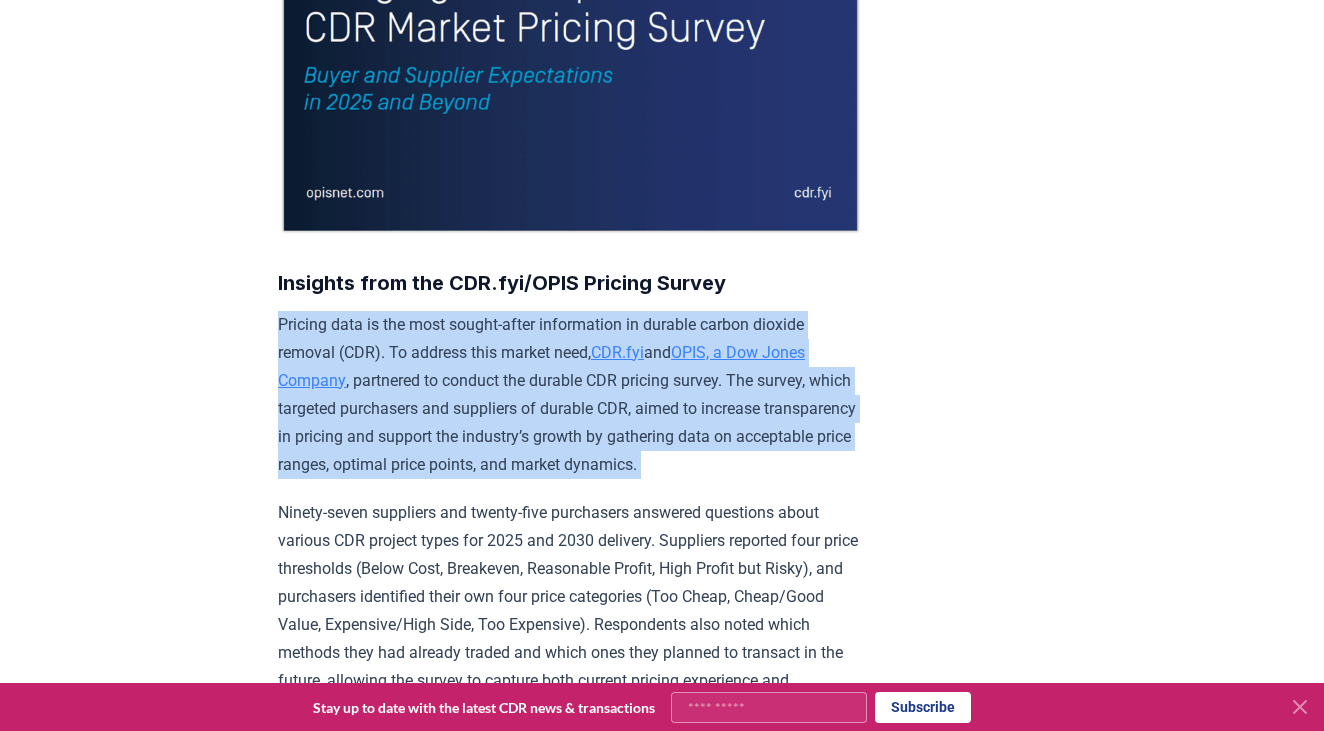click on "Pricing data is the most sought-after information in durable carbon dioxide removal (CDR). To address this market need,  CDR.fyi  and  OPIS, a Dow Jones Company , partnered to conduct the durable CDR pricing survey. The survey, which targeted purchasers and suppliers of durable CDR, aimed to increase transparency in pricing and support the industry’s growth by gathering data on acceptable price ranges, optimal price points, and market dynamics." at bounding box center [570, 395] 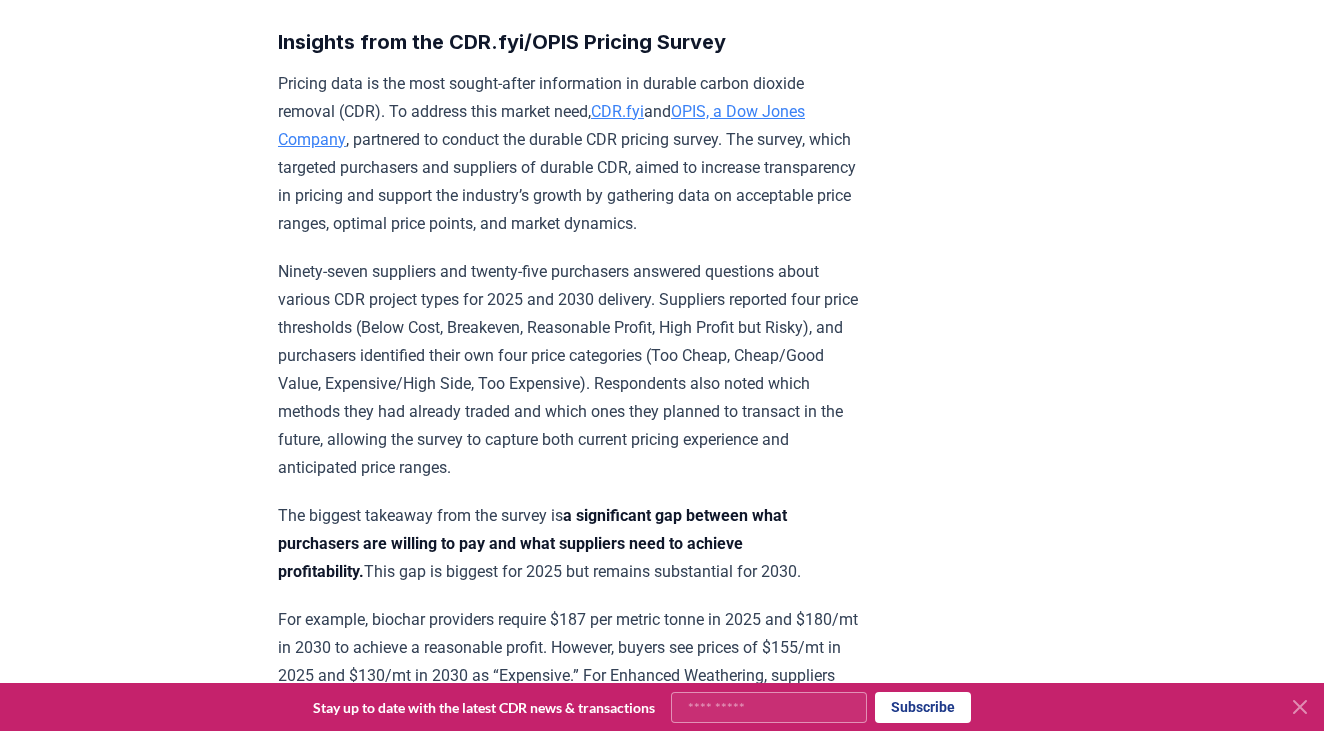 click on "The biggest takeaway from the survey is  a significant gap between what purchasers are willing to pay and what suppliers need to achieve profitability.  This gap is biggest for 2025 but remains substantial for 2030." at bounding box center (570, 544) 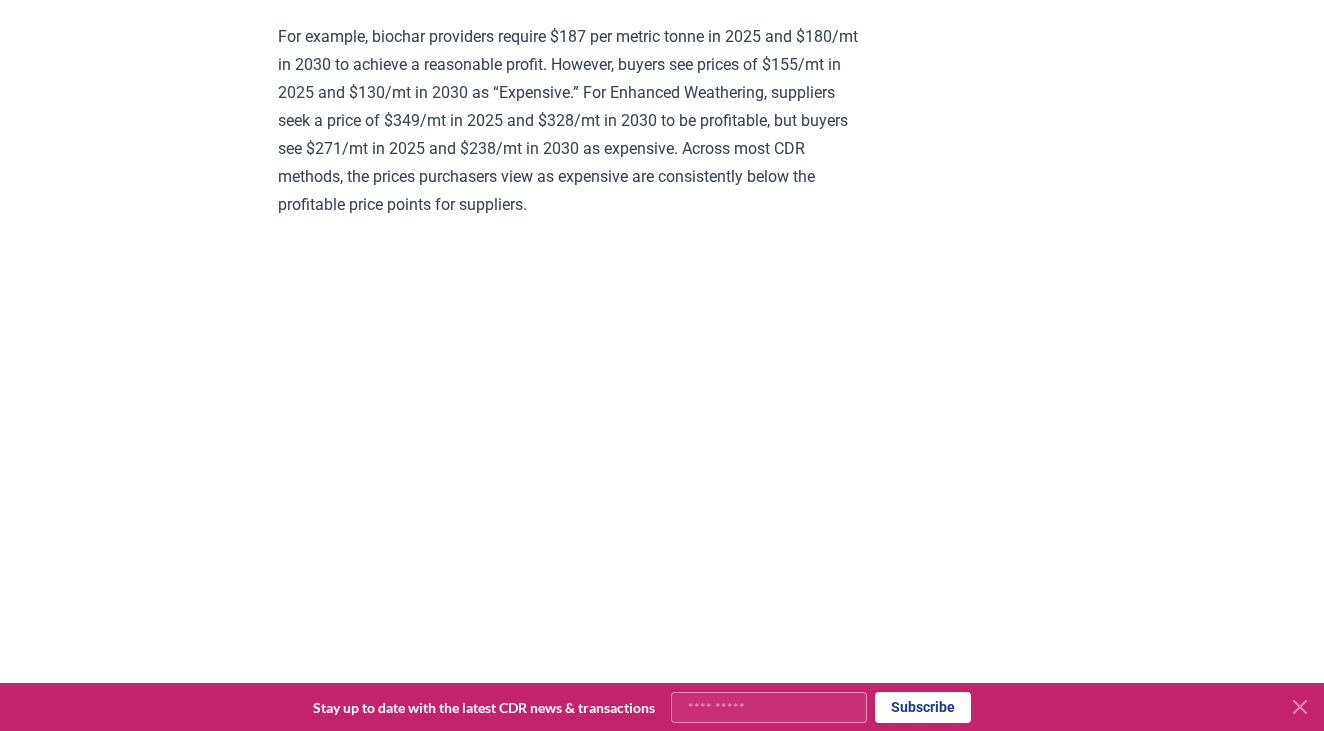 scroll, scrollTop: 1249, scrollLeft: 0, axis: vertical 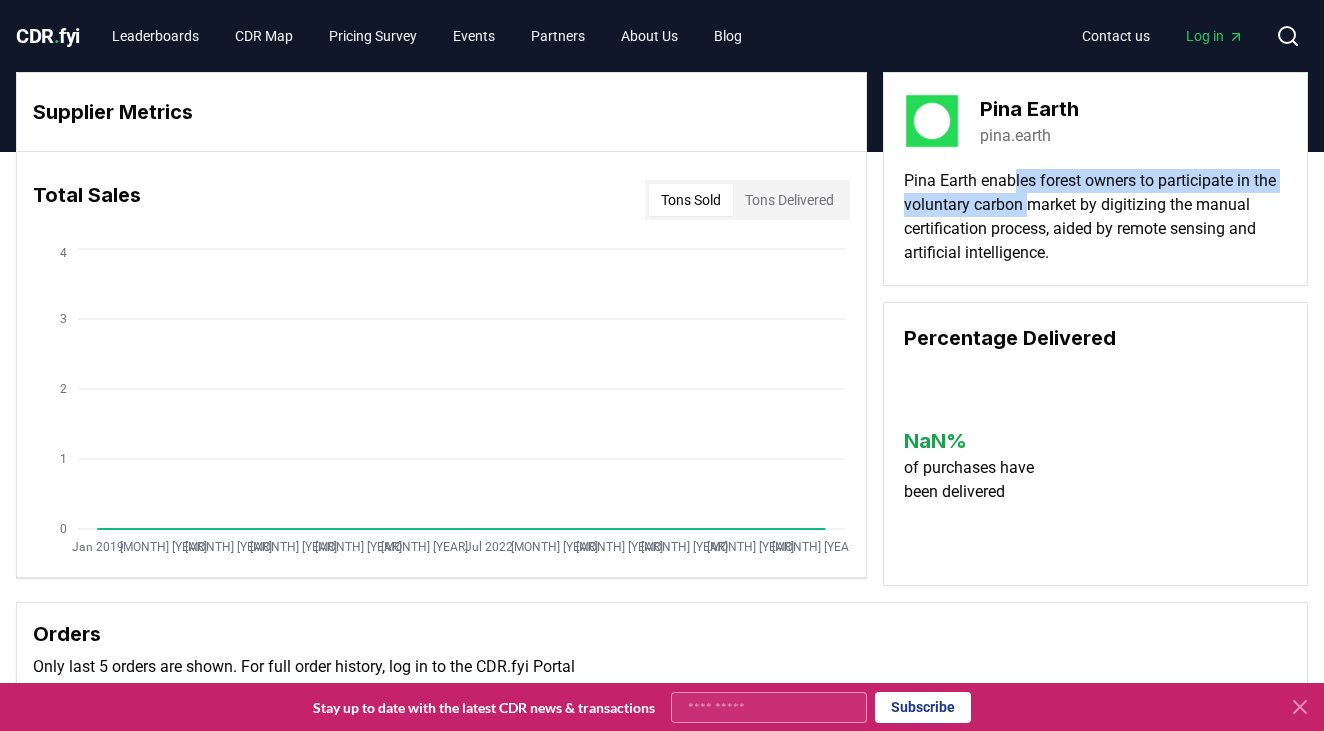 drag, startPoint x: 1018, startPoint y: 184, endPoint x: 1031, endPoint y: 215, distance: 33.61547 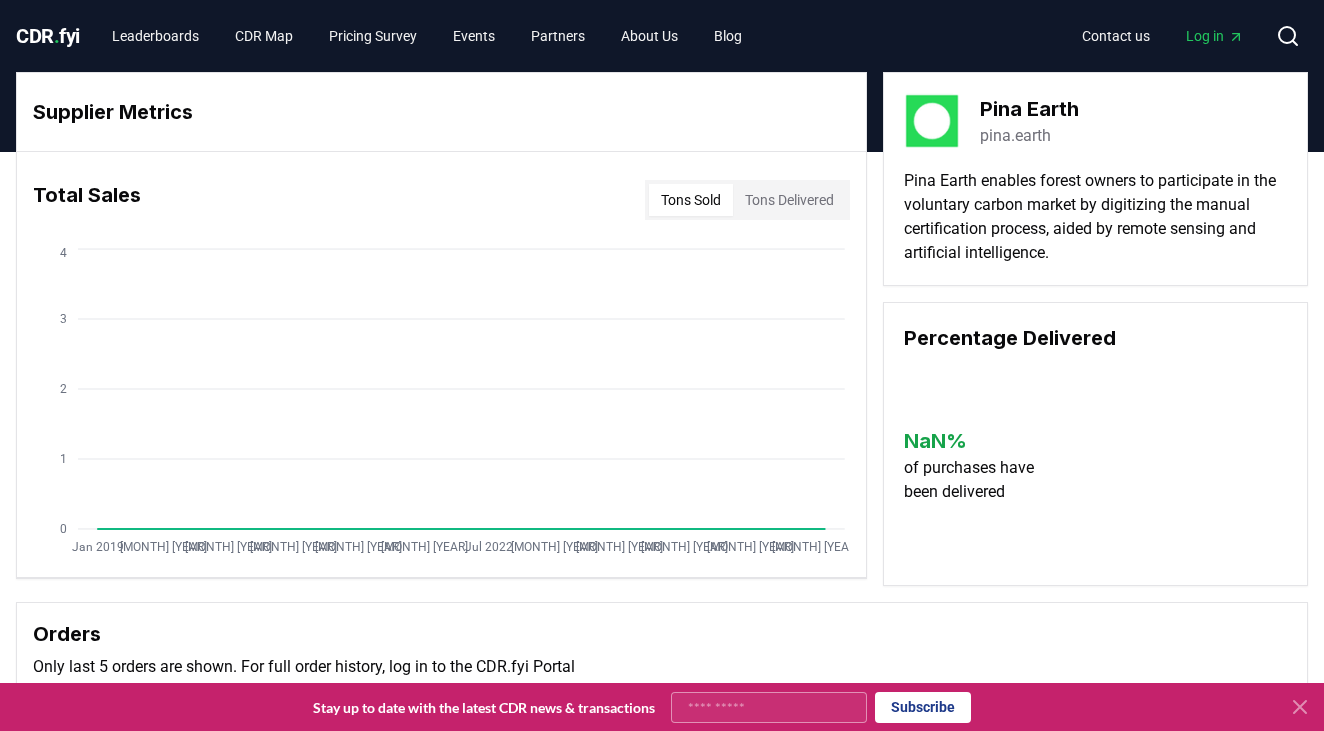 click on "Pina Earth enables forest owners to participate in the voluntary carbon market by digitizing the manual certification process, aided by remote sensing and artificial intelligence." at bounding box center [1095, 217] 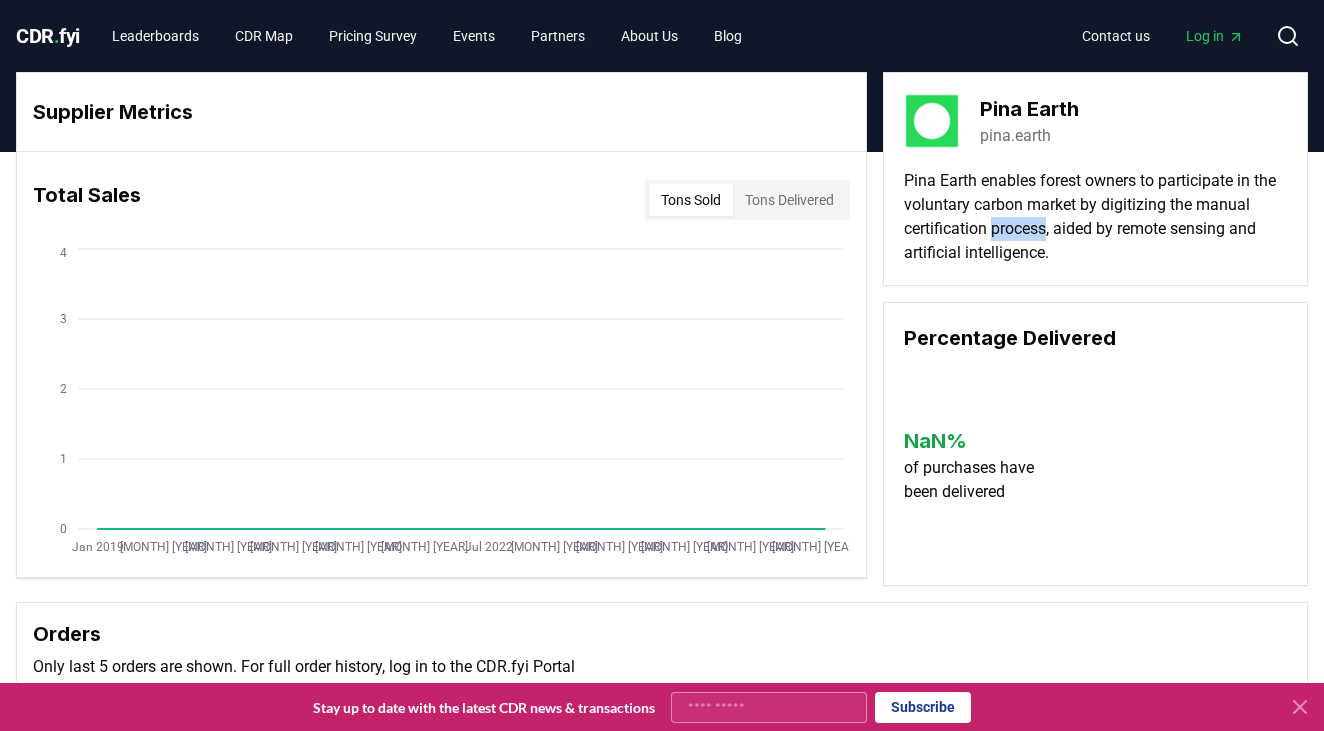 click on "Pina Earth enables forest owners to participate in the voluntary carbon market by digitizing the manual certification process, aided by remote sensing and artificial intelligence." at bounding box center [1095, 217] 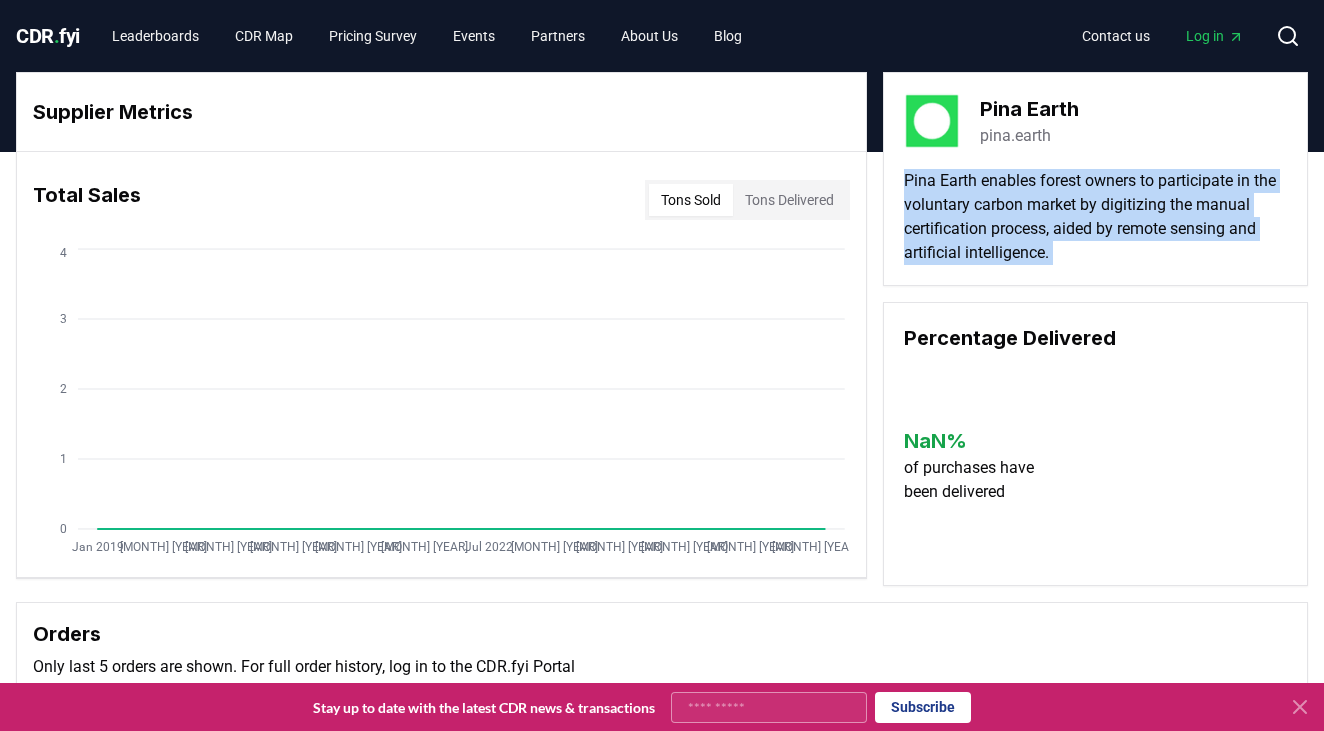 click on "Pina Earth enables forest owners to participate in the voluntary carbon market by digitizing the manual certification process, aided by remote sensing and artificial intelligence." at bounding box center (1095, 217) 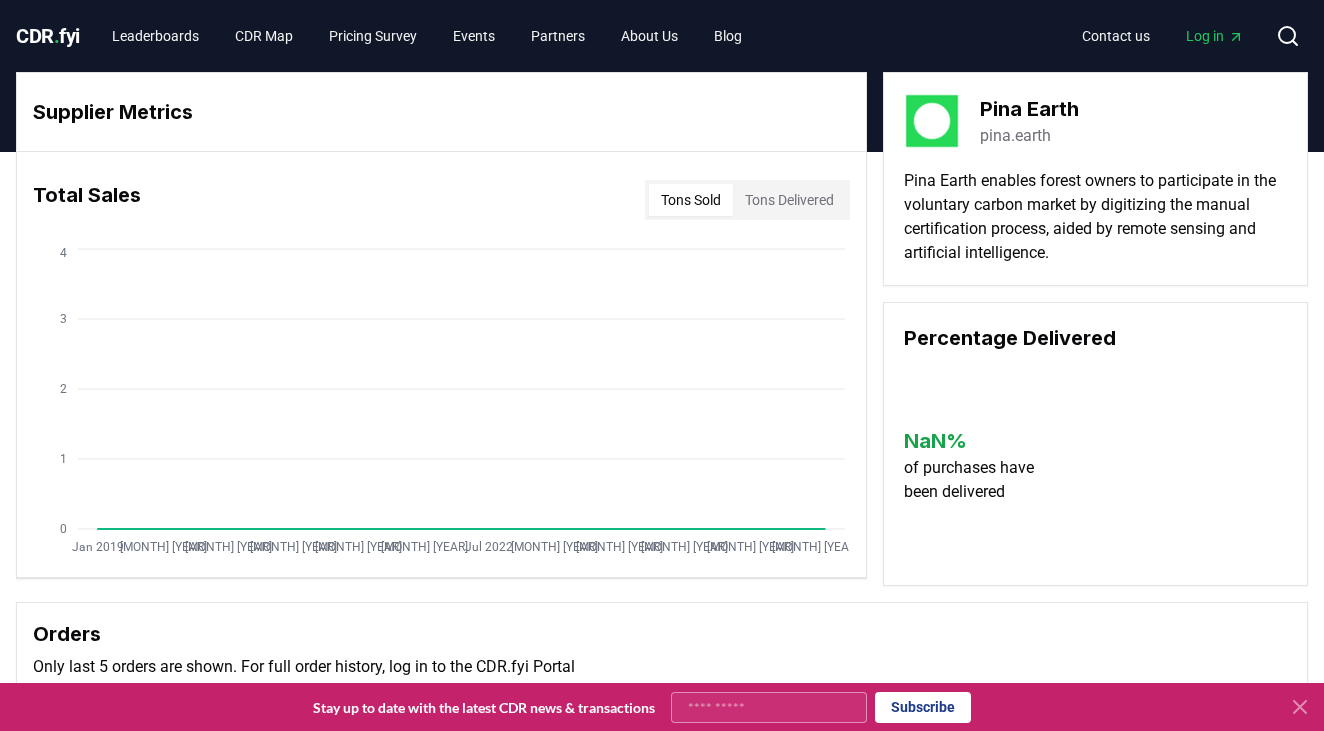 click on "Pina Earth enables forest owners to participate in the voluntary carbon market by digitizing the manual certification process, aided by remote sensing and artificial intelligence." at bounding box center (1095, 217) 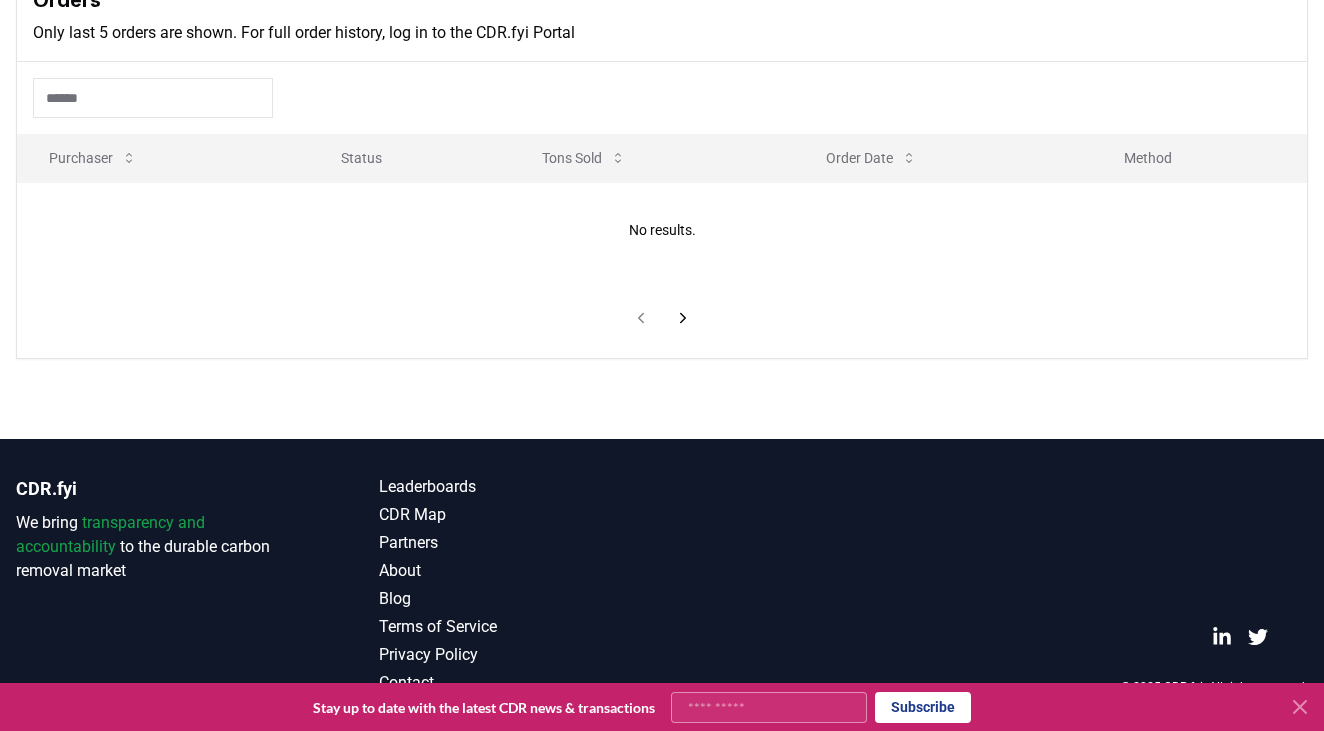 scroll, scrollTop: 634, scrollLeft: 0, axis: vertical 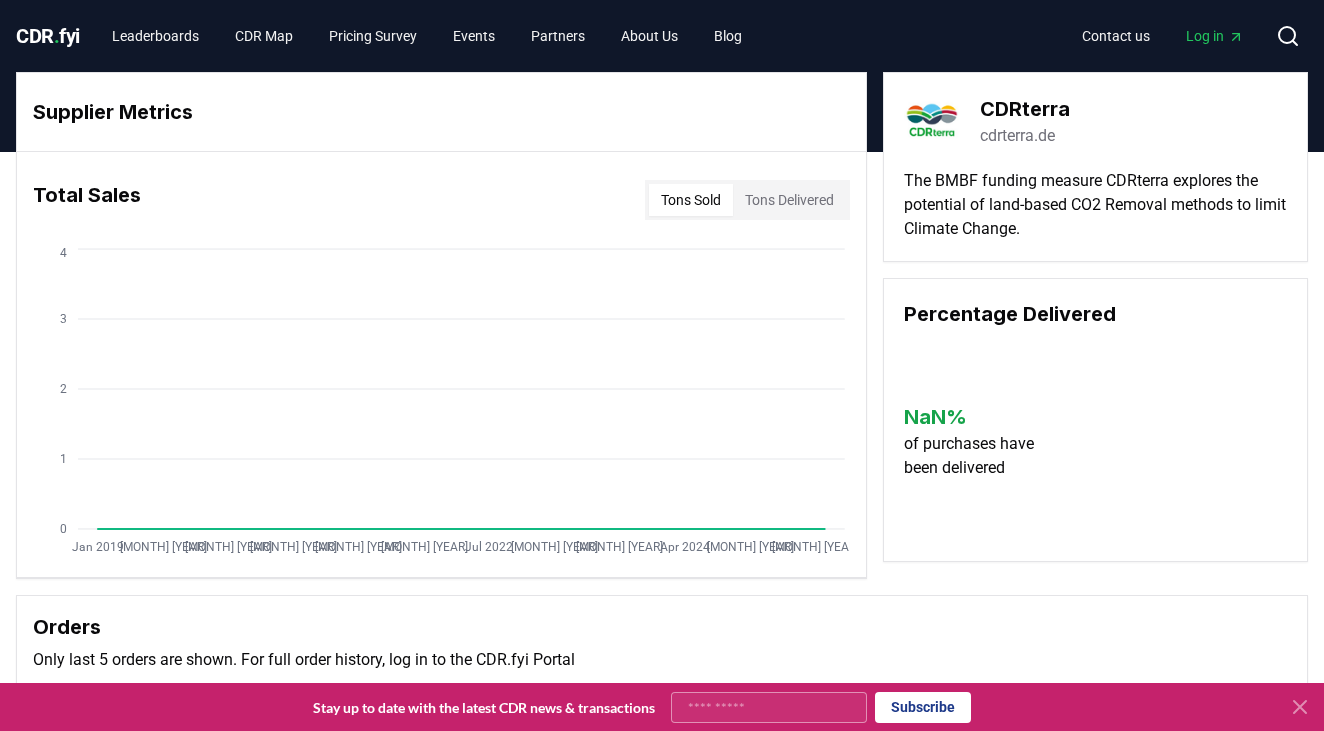 click on "The BMBF funding measure CDRterra explores the potential of land-based CO2 Removal methods to limit Climate Change." at bounding box center [1095, 205] 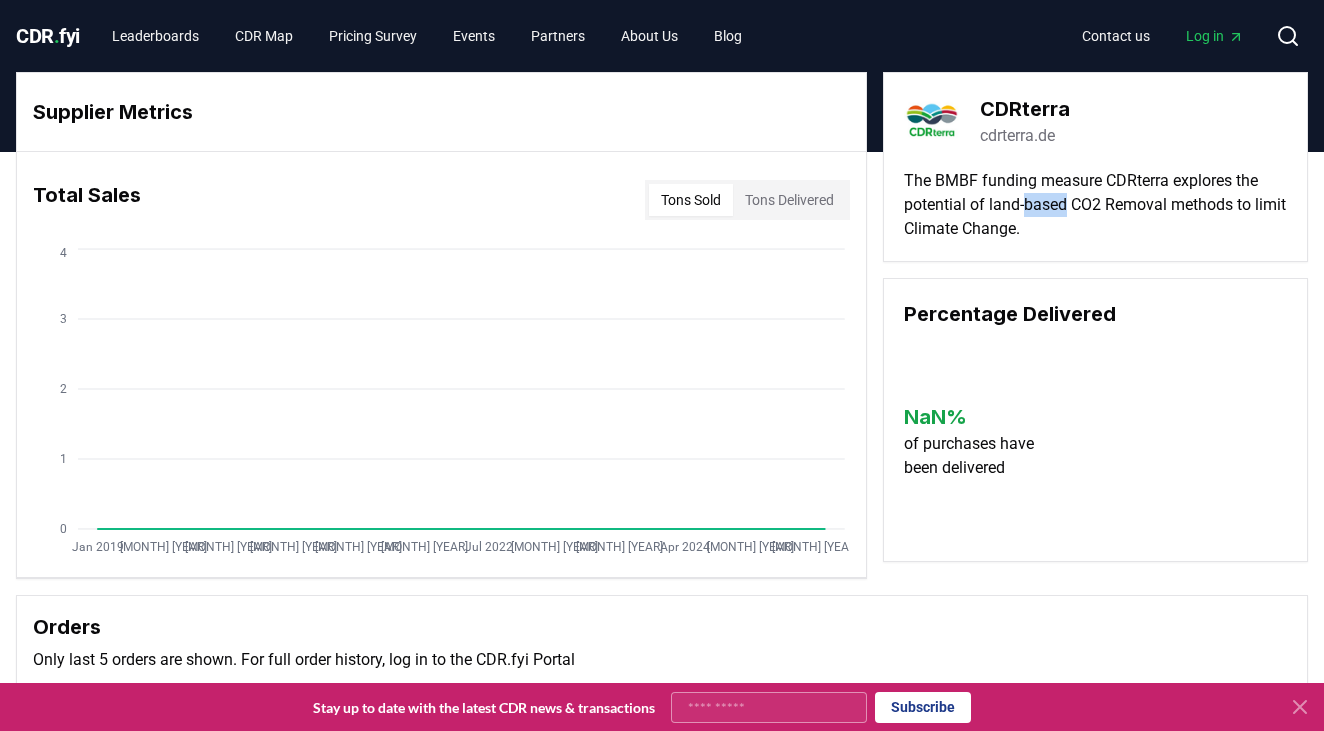 click on "The BMBF funding measure CDRterra explores the potential of land-based CO2 Removal methods to limit Climate Change." at bounding box center (1095, 205) 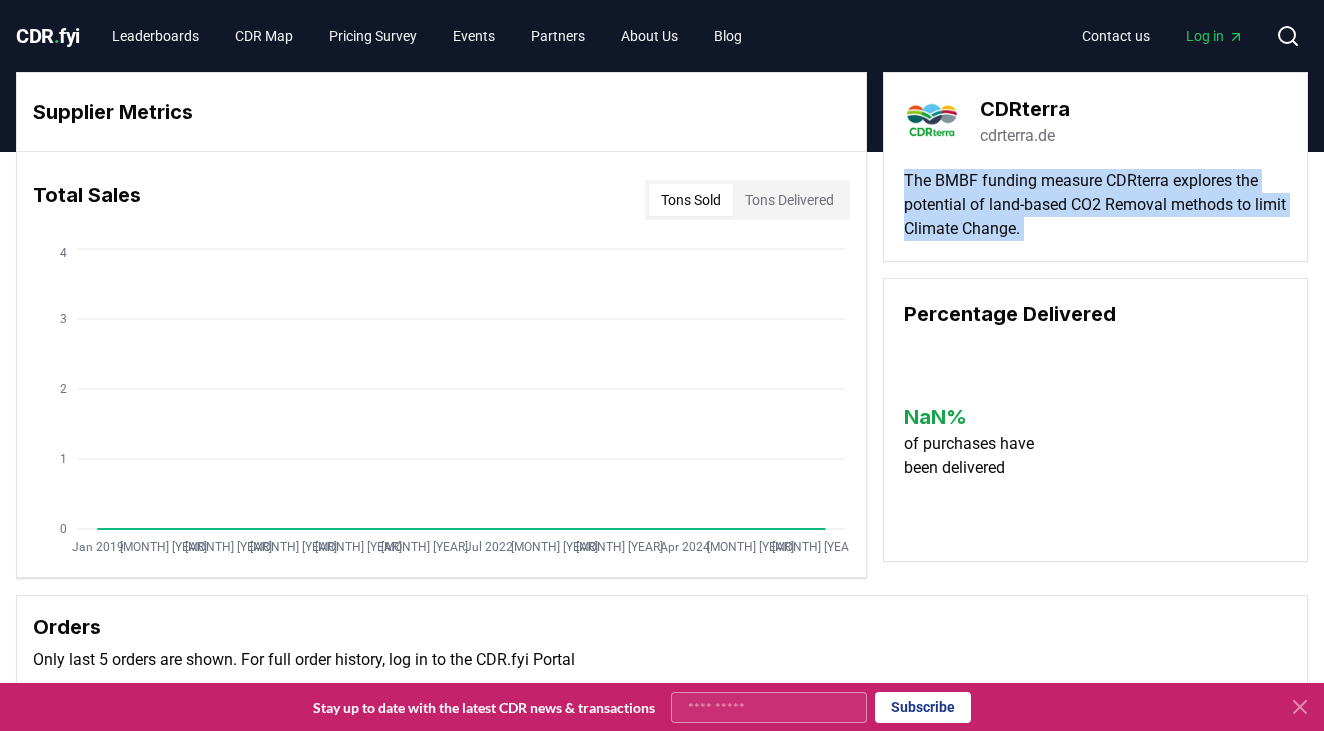 click on "The BMBF funding measure CDRterra explores the potential of land-based CO2 Removal methods to limit Climate Change." at bounding box center (1095, 205) 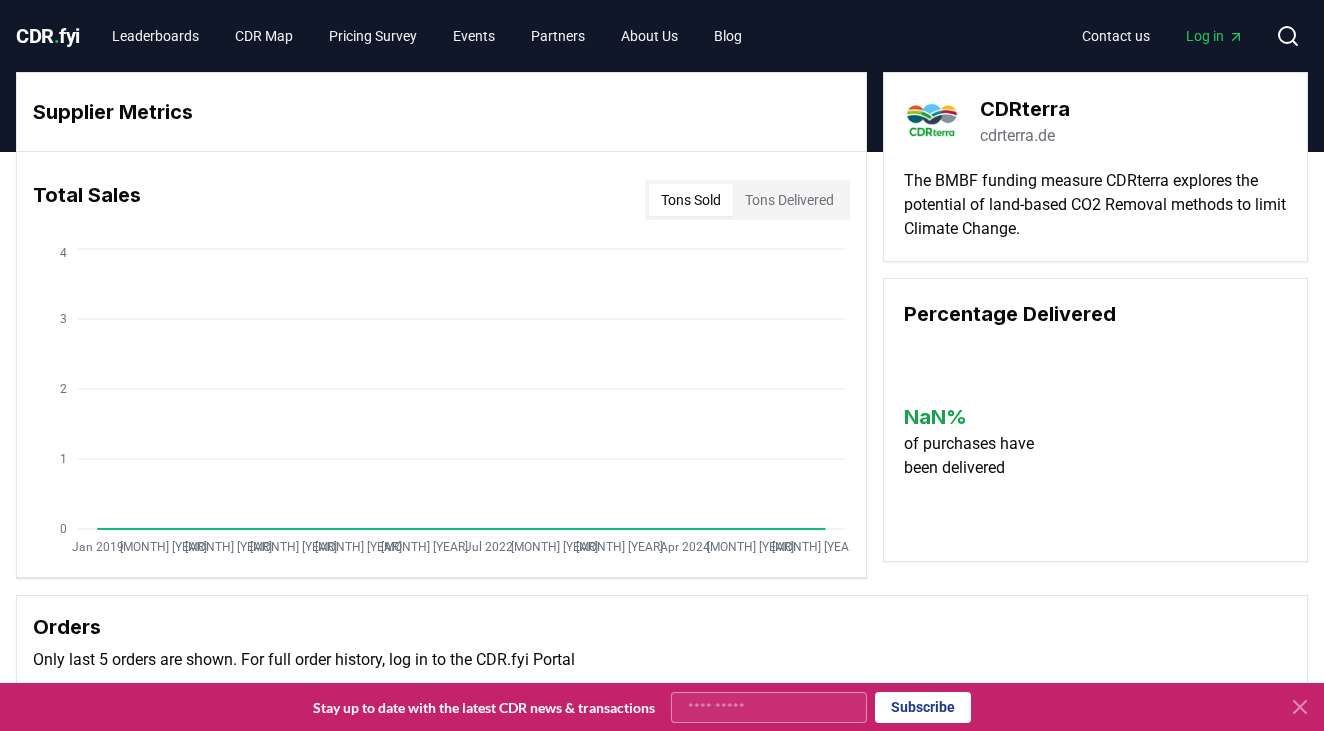 click on "The BMBF funding measure CDRterra explores the potential of land-based CO2 Removal methods to limit Climate Change." at bounding box center [1095, 205] 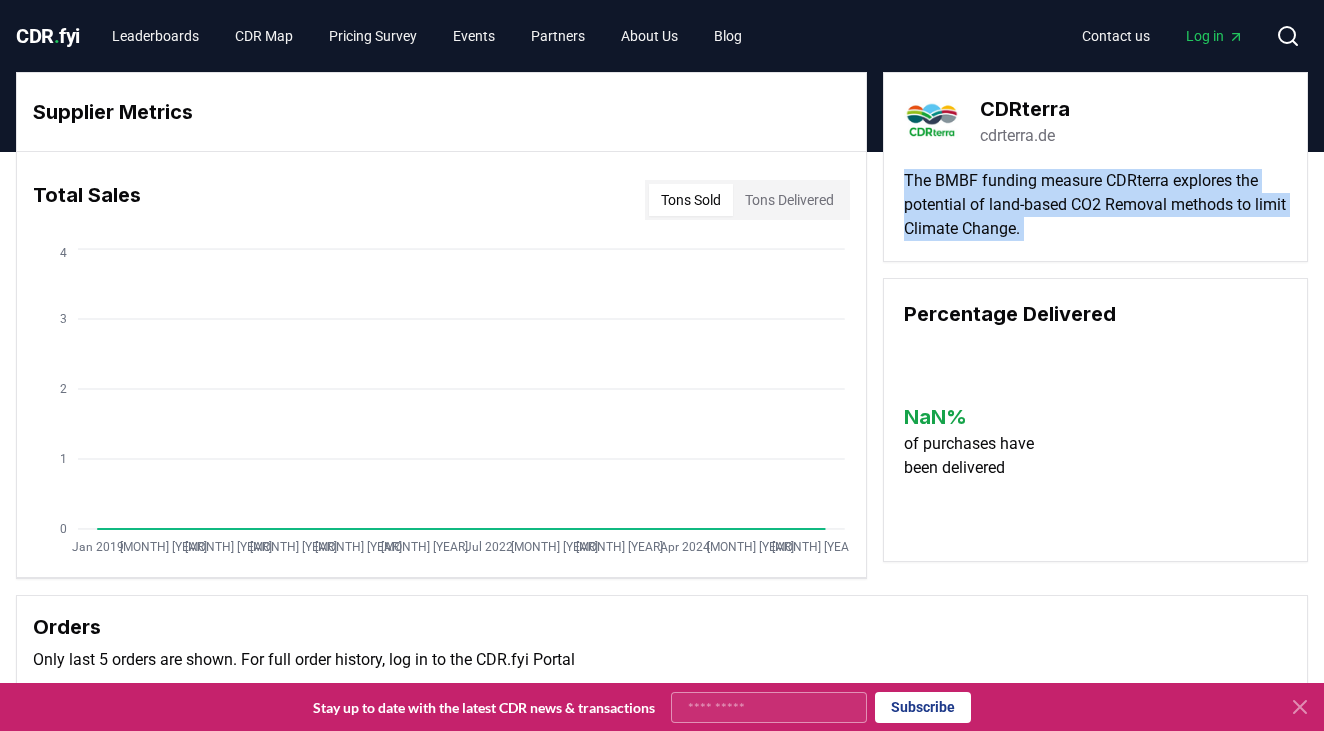 click on "The BMBF funding measure CDRterra explores the potential of land-based CO2 Removal methods to limit Climate Change." at bounding box center (1095, 205) 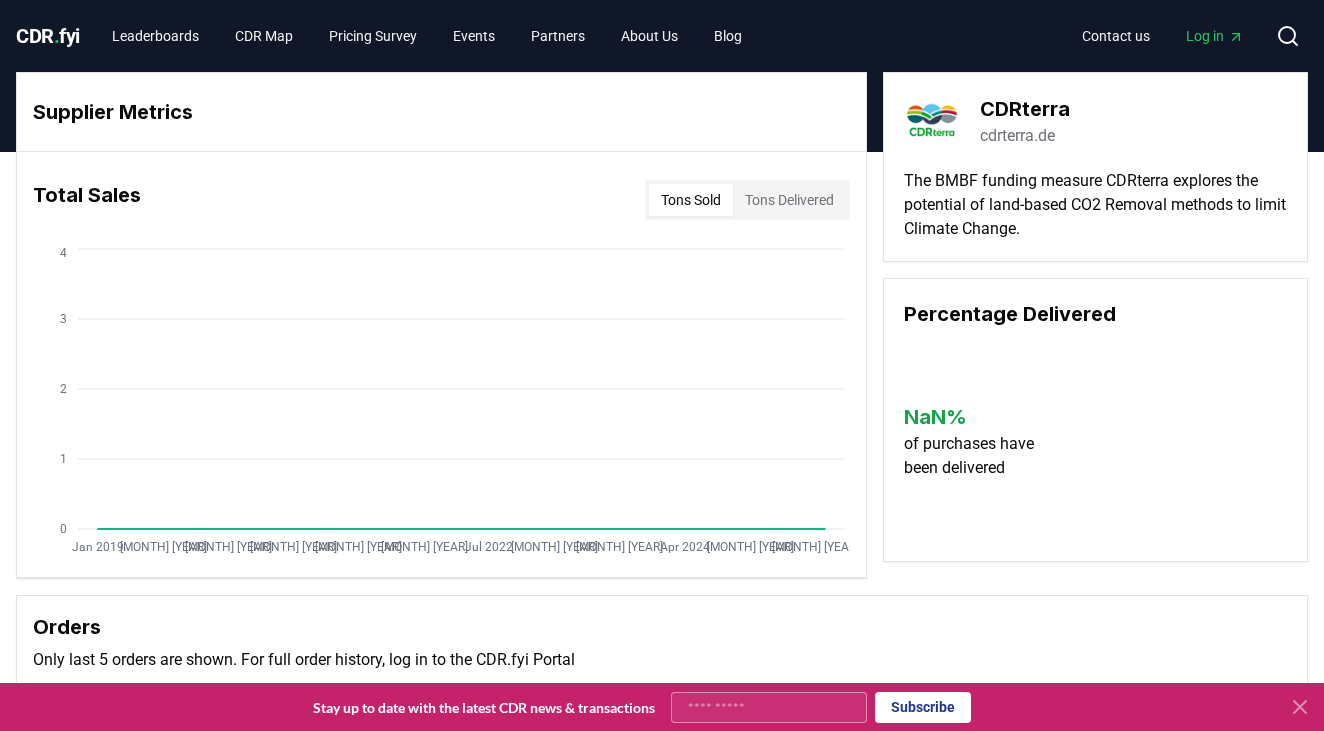 click on "The BMBF funding measure CDRterra explores the potential of land-based CO2 Removal methods to limit Climate Change." at bounding box center [1095, 205] 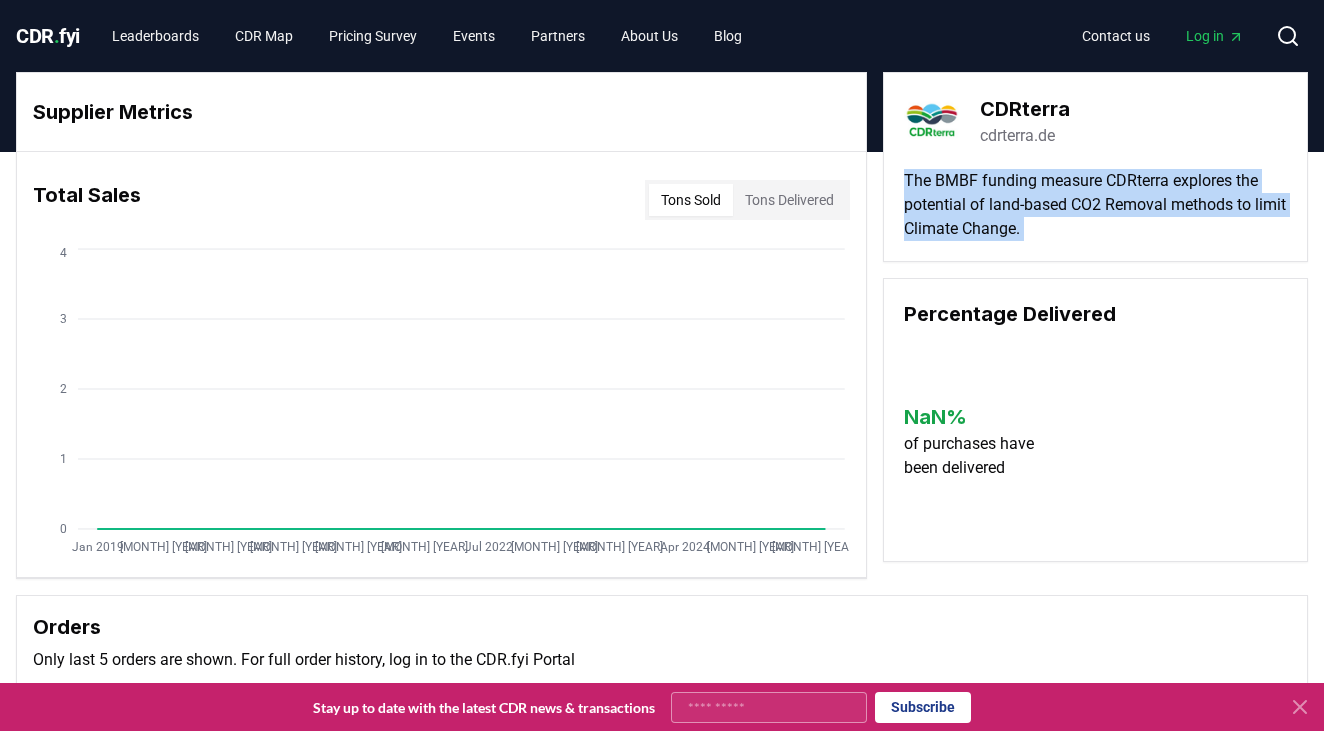 click on "The BMBF funding measure CDRterra explores the potential of land-based CO2 Removal methods to limit Climate Change." at bounding box center [1095, 205] 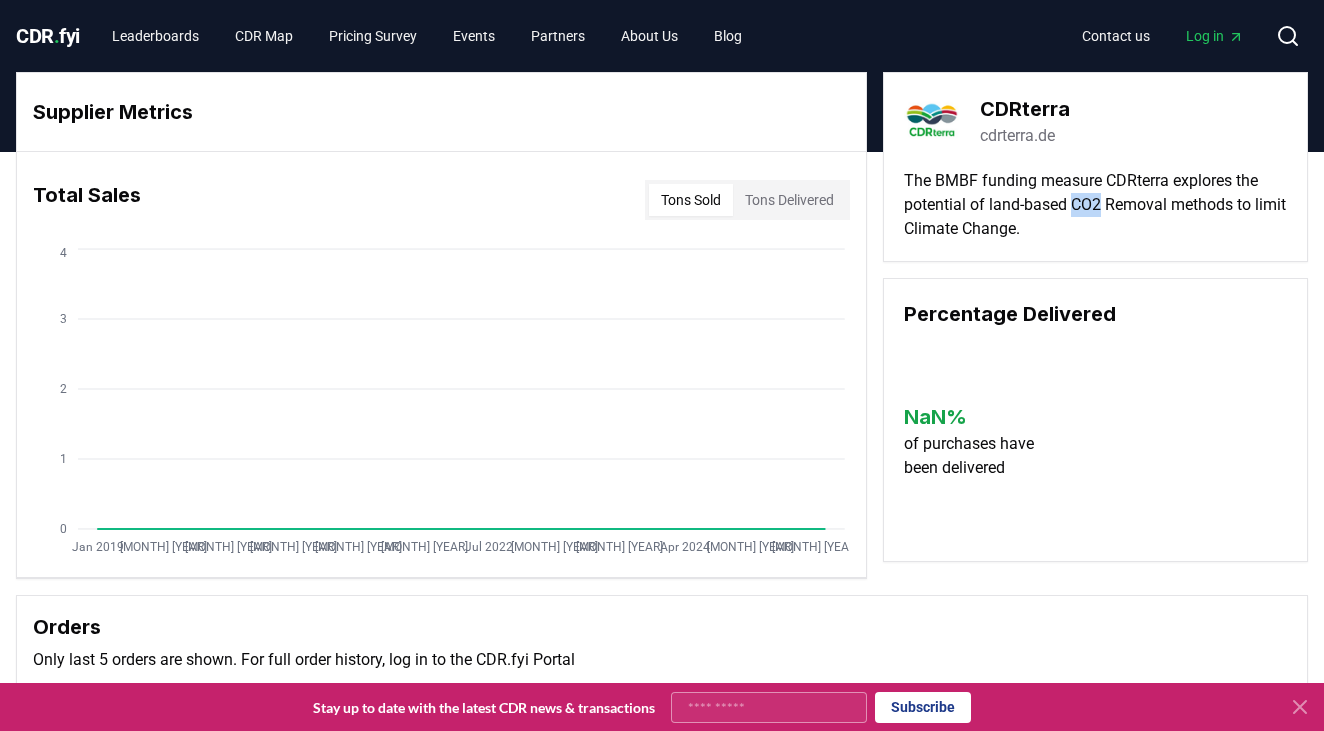 click on "The BMBF funding measure CDRterra explores the potential of land-based CO2 Removal methods to limit Climate Change." at bounding box center (1095, 205) 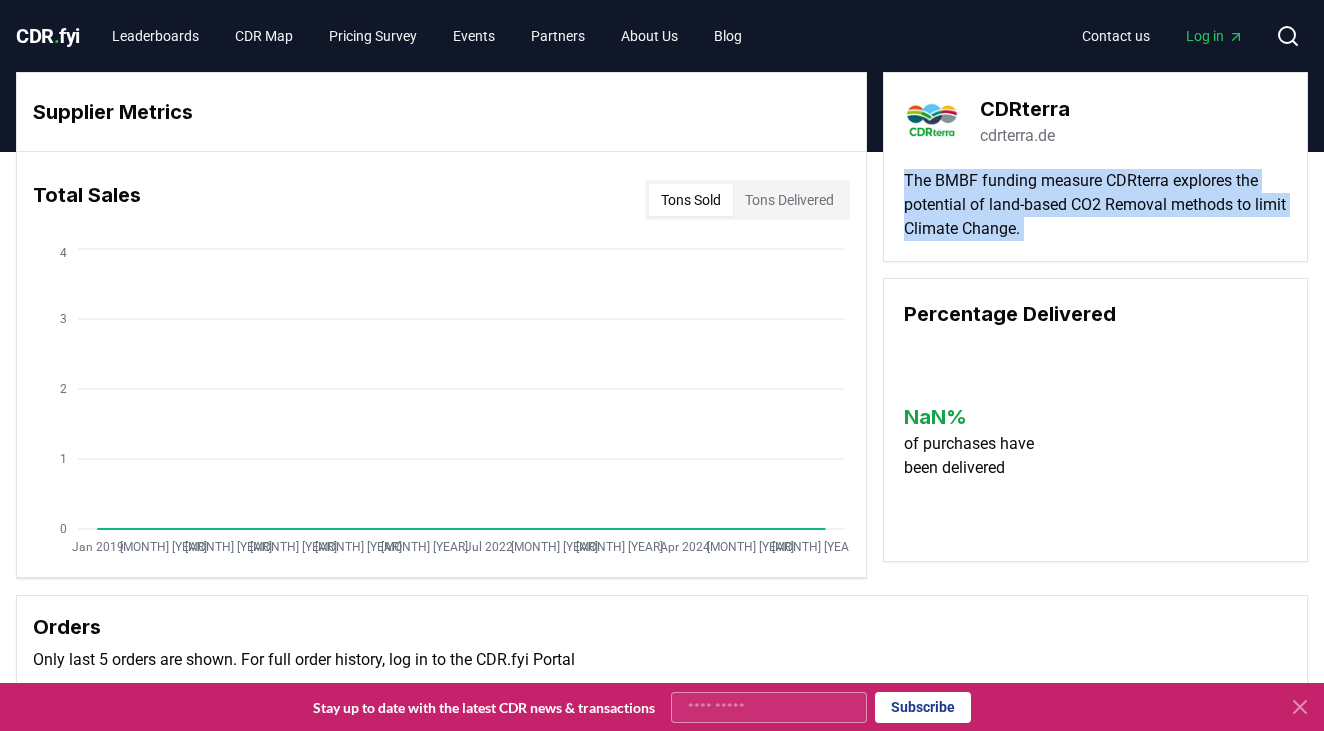 click on "The BMBF funding measure CDRterra explores the potential of land-based CO2 Removal methods to limit Climate Change." at bounding box center [1095, 205] 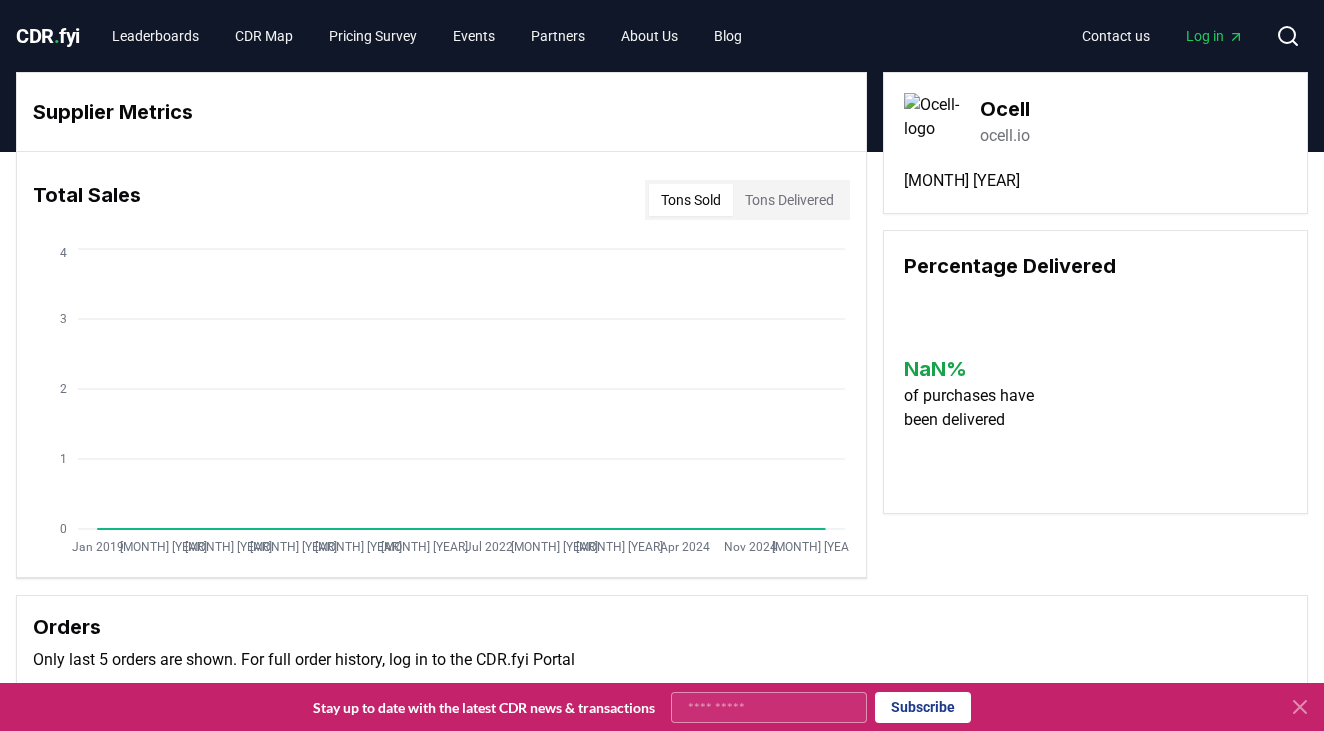 scroll, scrollTop: 0, scrollLeft: 0, axis: both 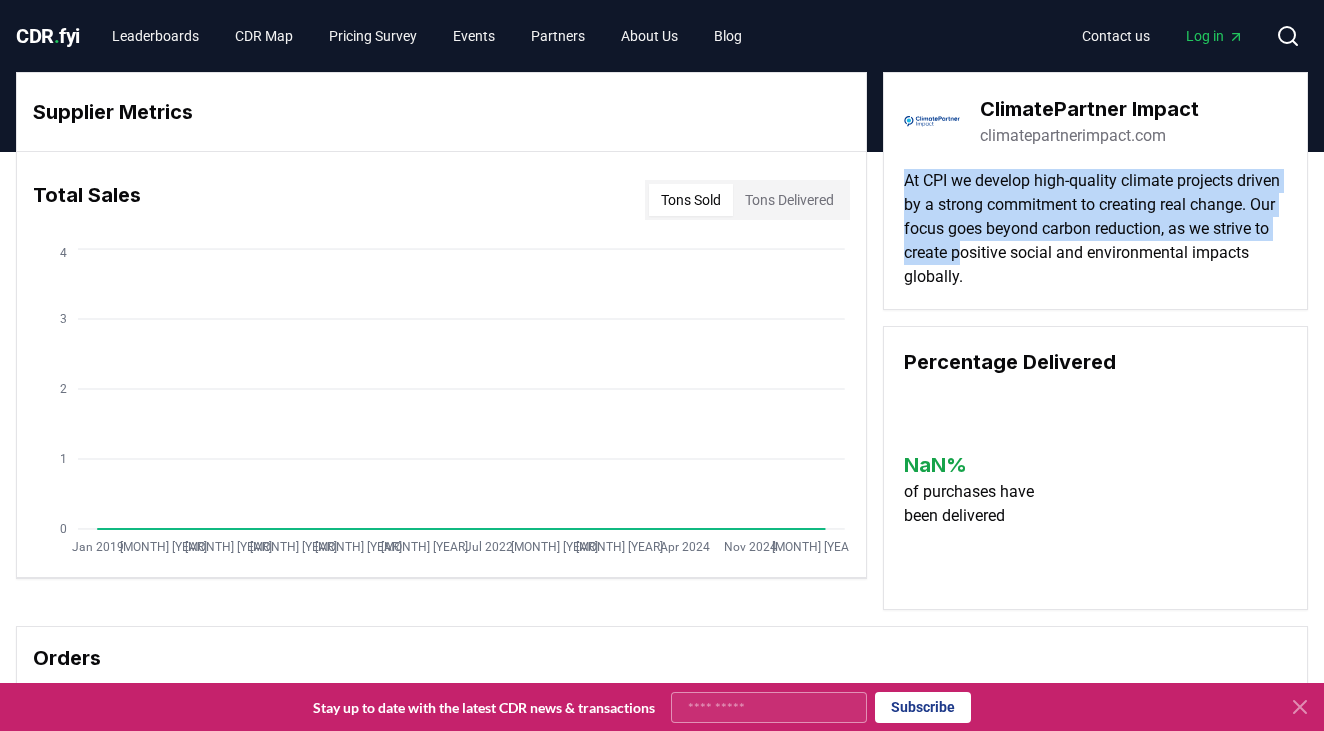 drag, startPoint x: 1068, startPoint y: 152, endPoint x: 1065, endPoint y: 257, distance: 105.04285 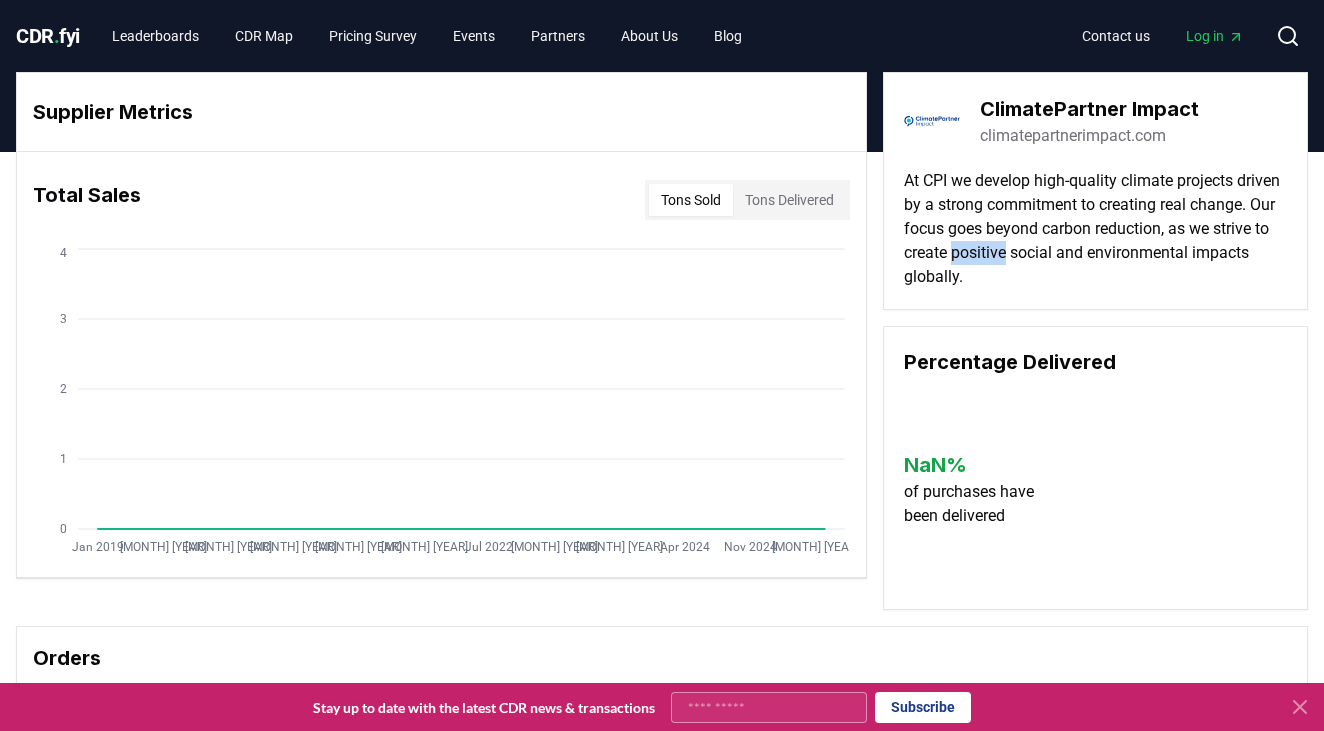 click on "At CPI we develop high-quality climate projects driven by a strong commitment to creating real change. Our focus goes beyond carbon reduction, as we strive to create positive social and environmental impacts globally." at bounding box center [1095, 229] 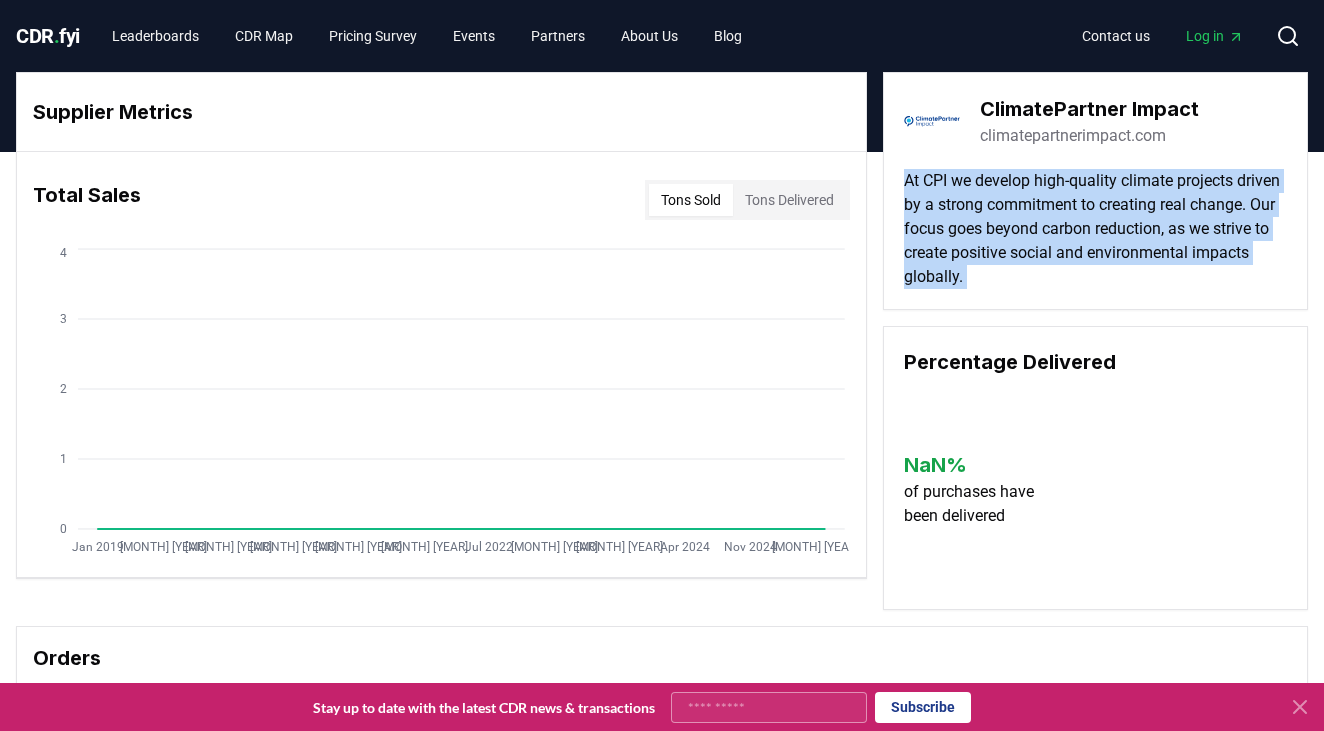 click on "At CPI we develop high-quality climate projects driven by a strong commitment to creating real change. Our focus goes beyond carbon reduction, as we strive to create positive social and environmental impacts globally." at bounding box center [1095, 229] 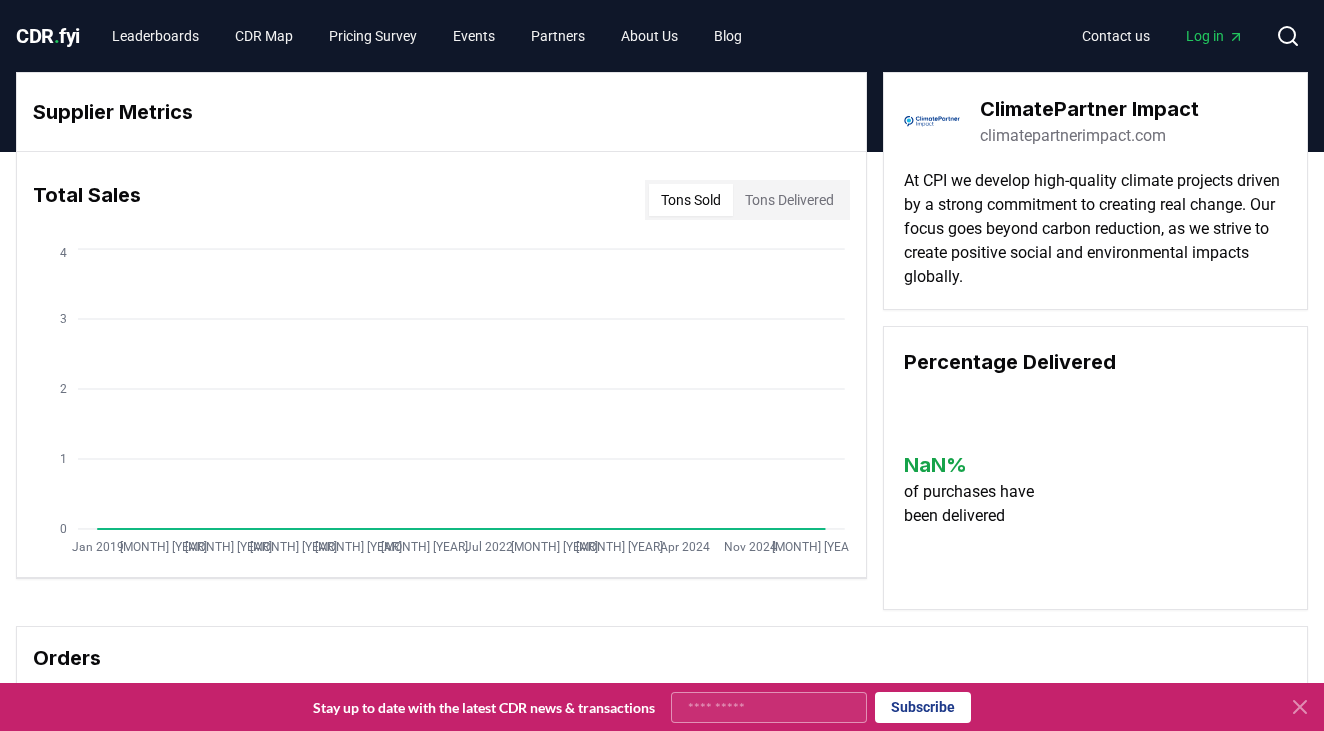 click on "At CPI we develop high-quality climate projects driven by a strong commitment to creating real change. Our focus goes beyond carbon reduction, as we strive to create positive social and environmental impacts globally." at bounding box center (1095, 229) 